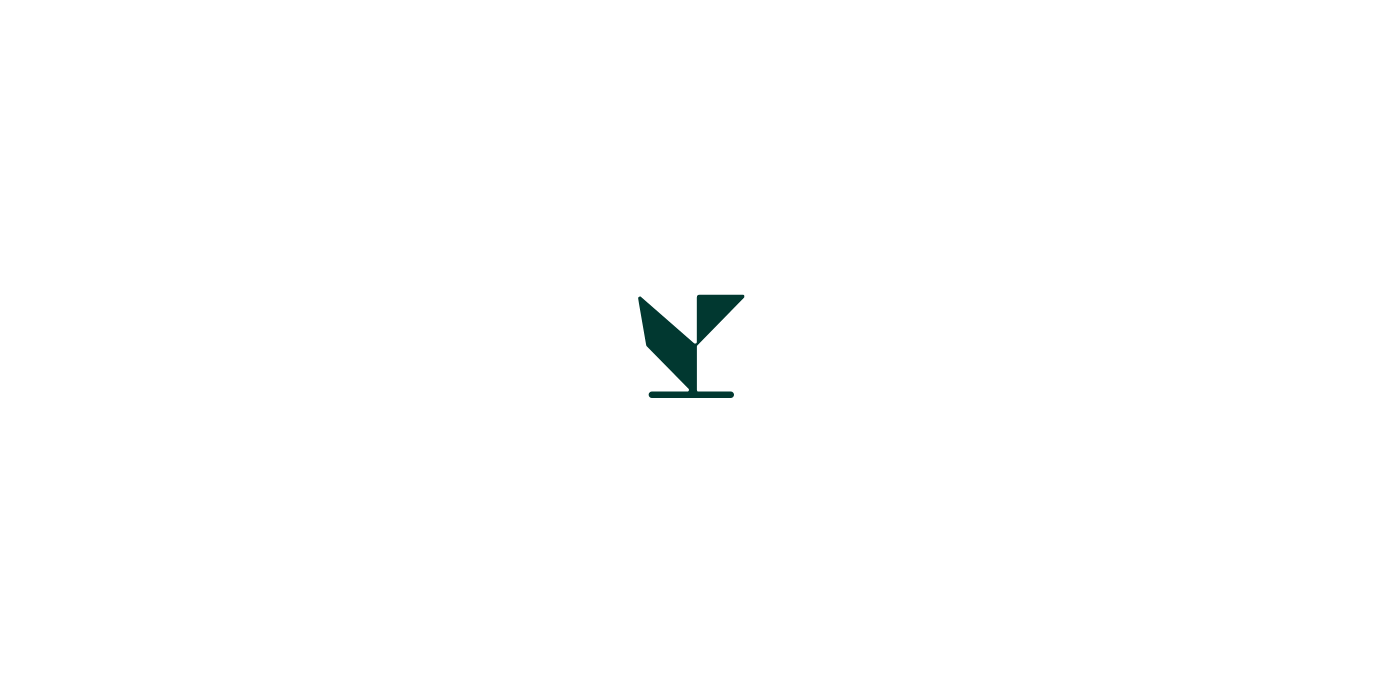 scroll, scrollTop: 0, scrollLeft: 0, axis: both 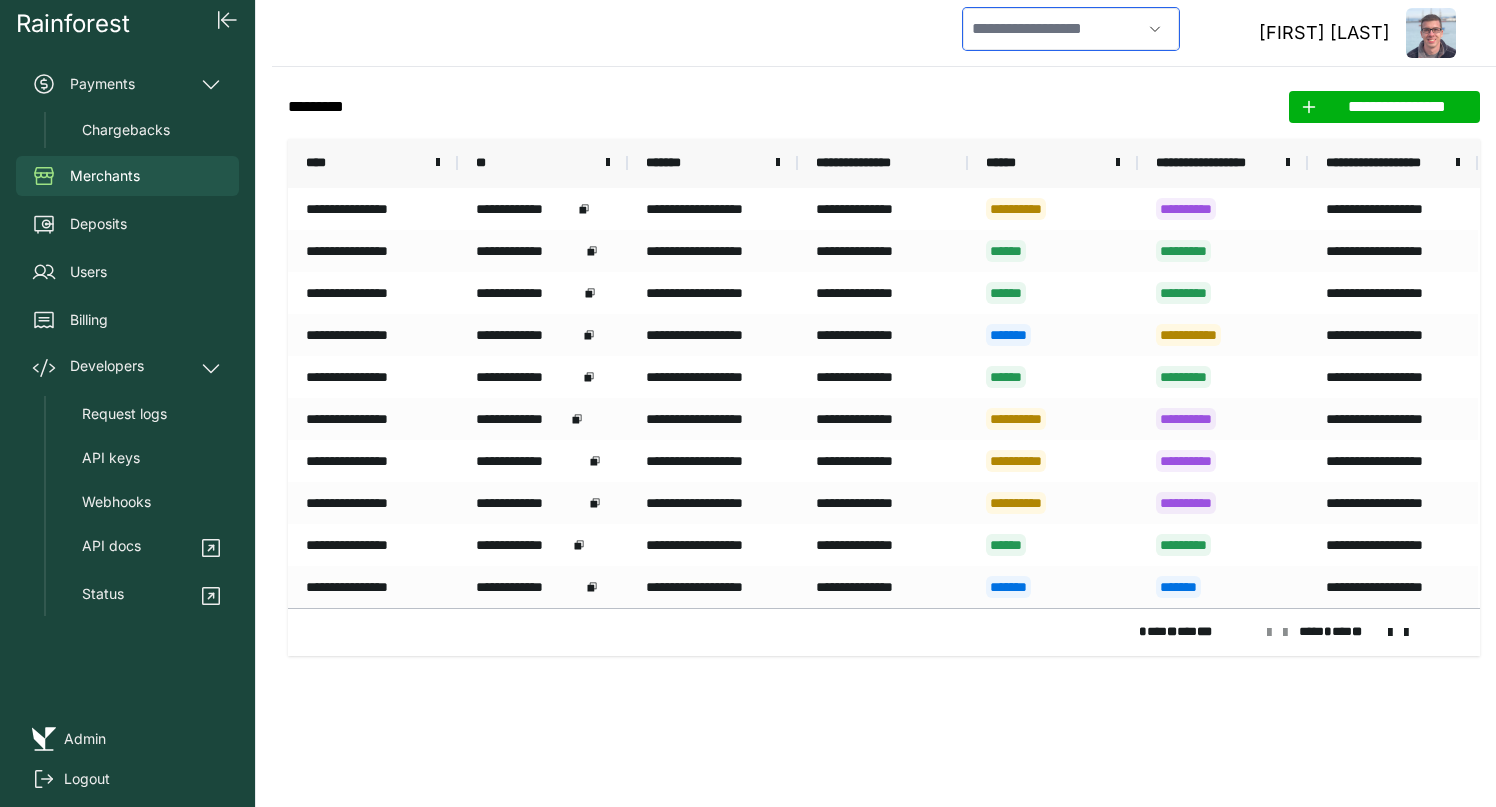 click at bounding box center (1052, 29) 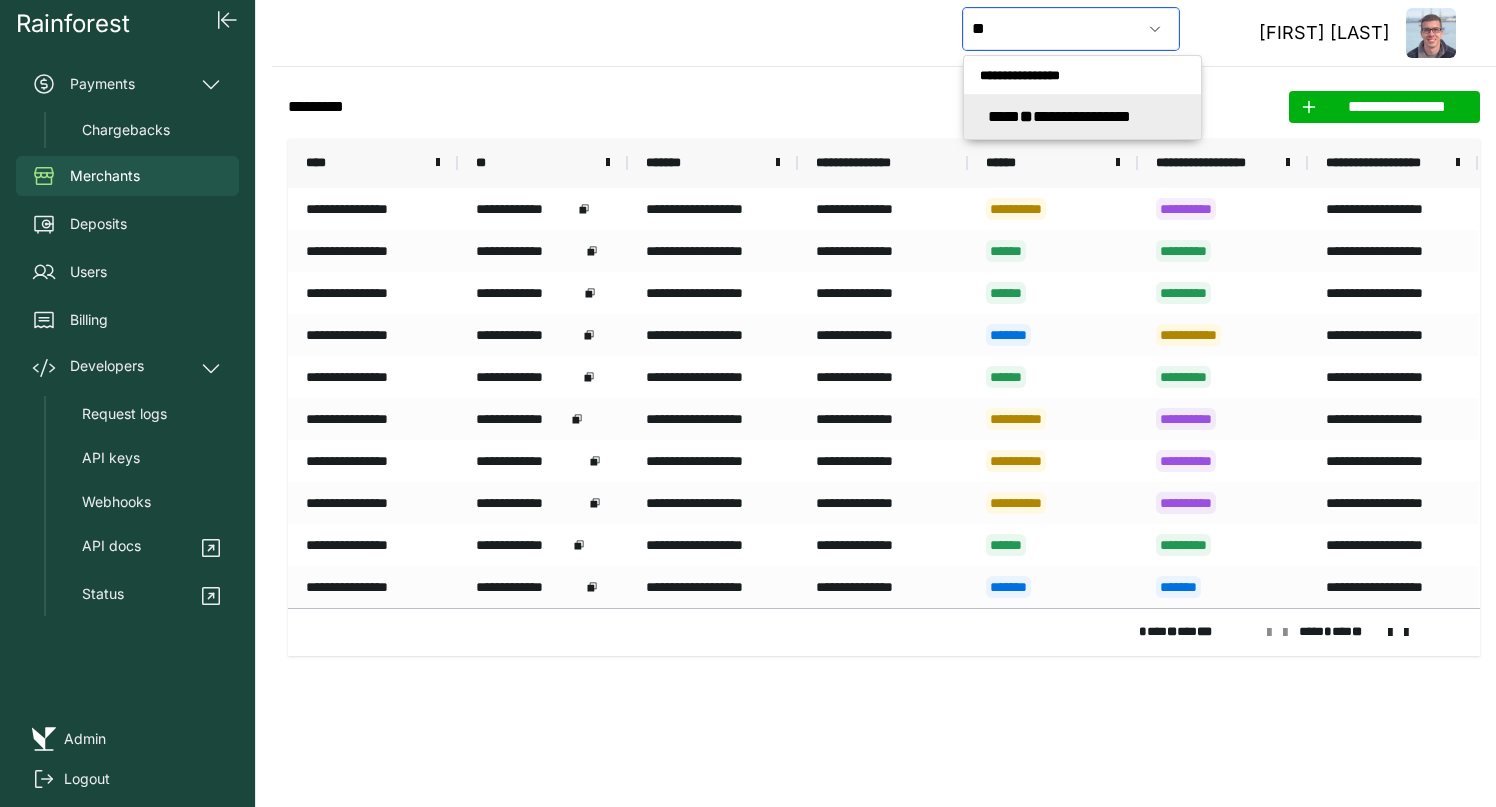 type on "*" 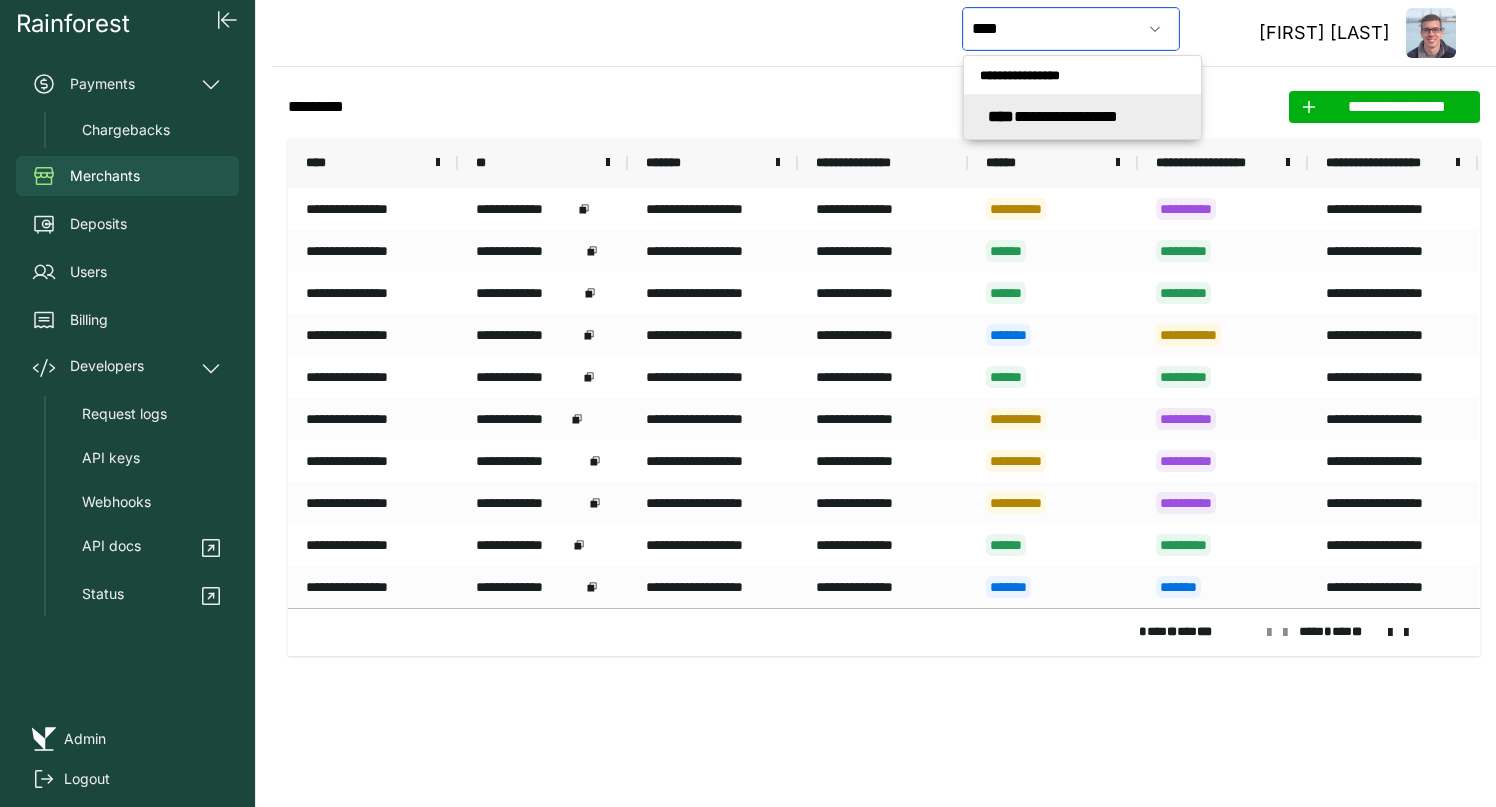 click on "**********" at bounding box center [1053, 116] 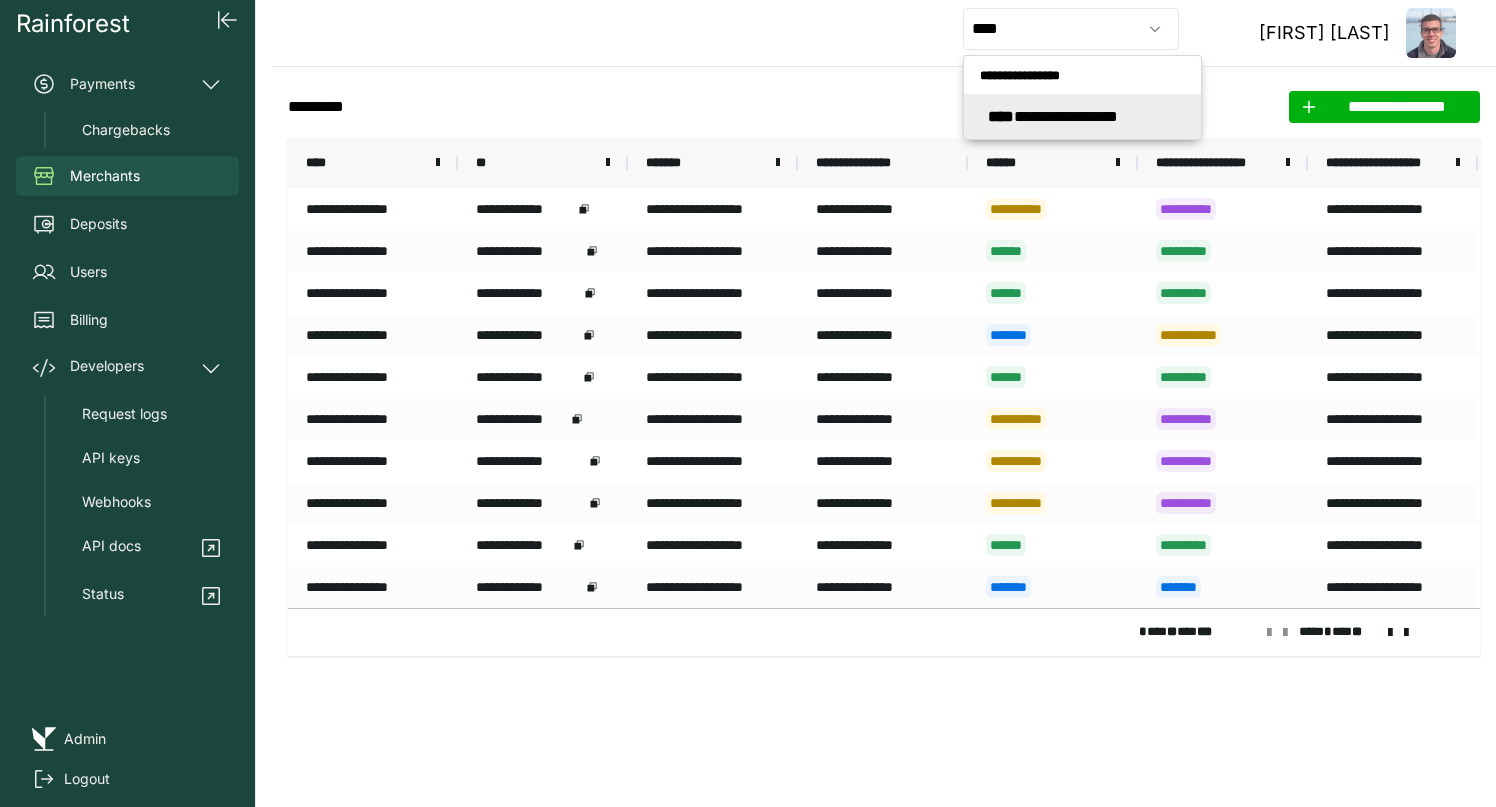 type on "**********" 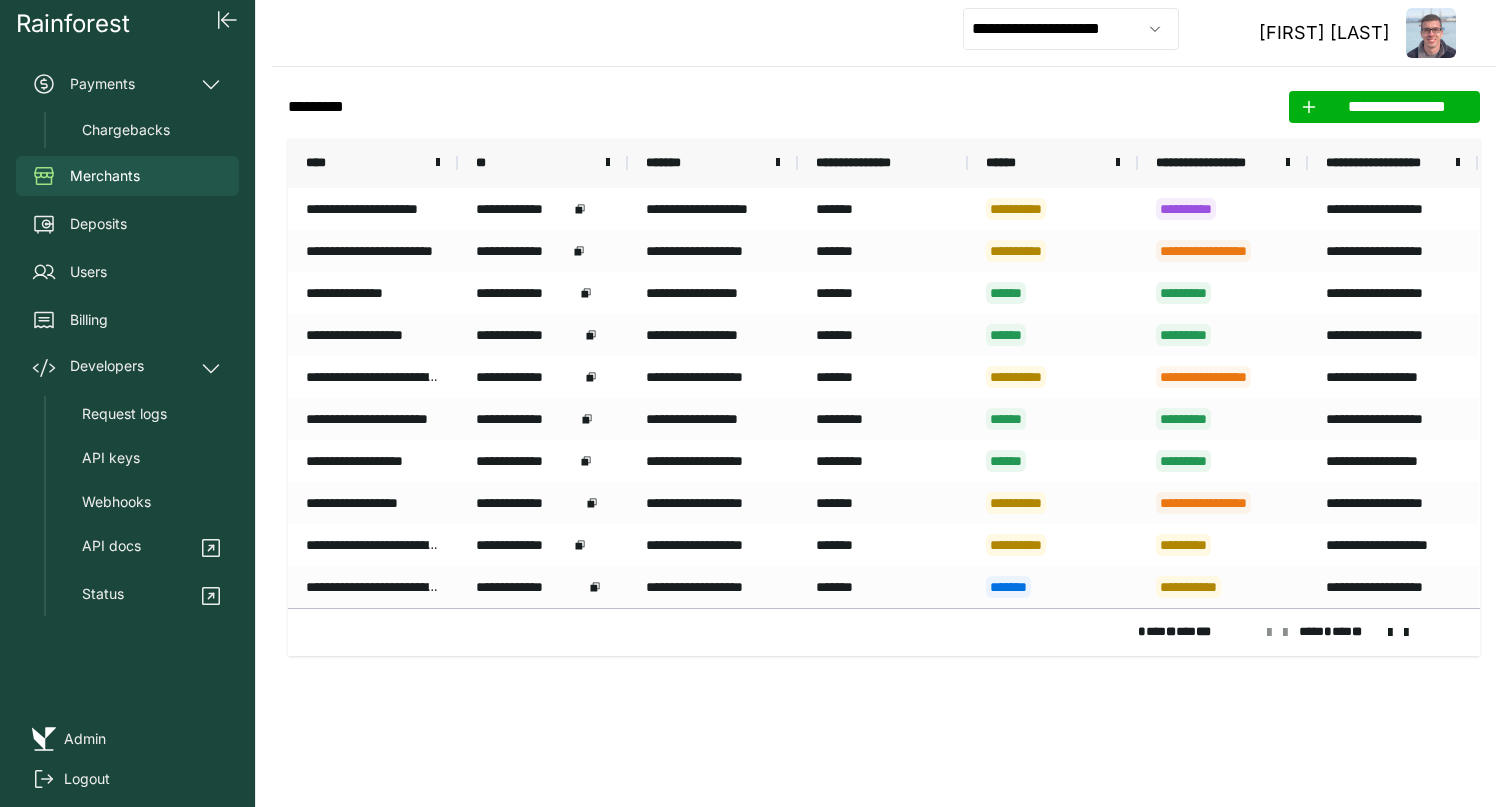click on "**********" 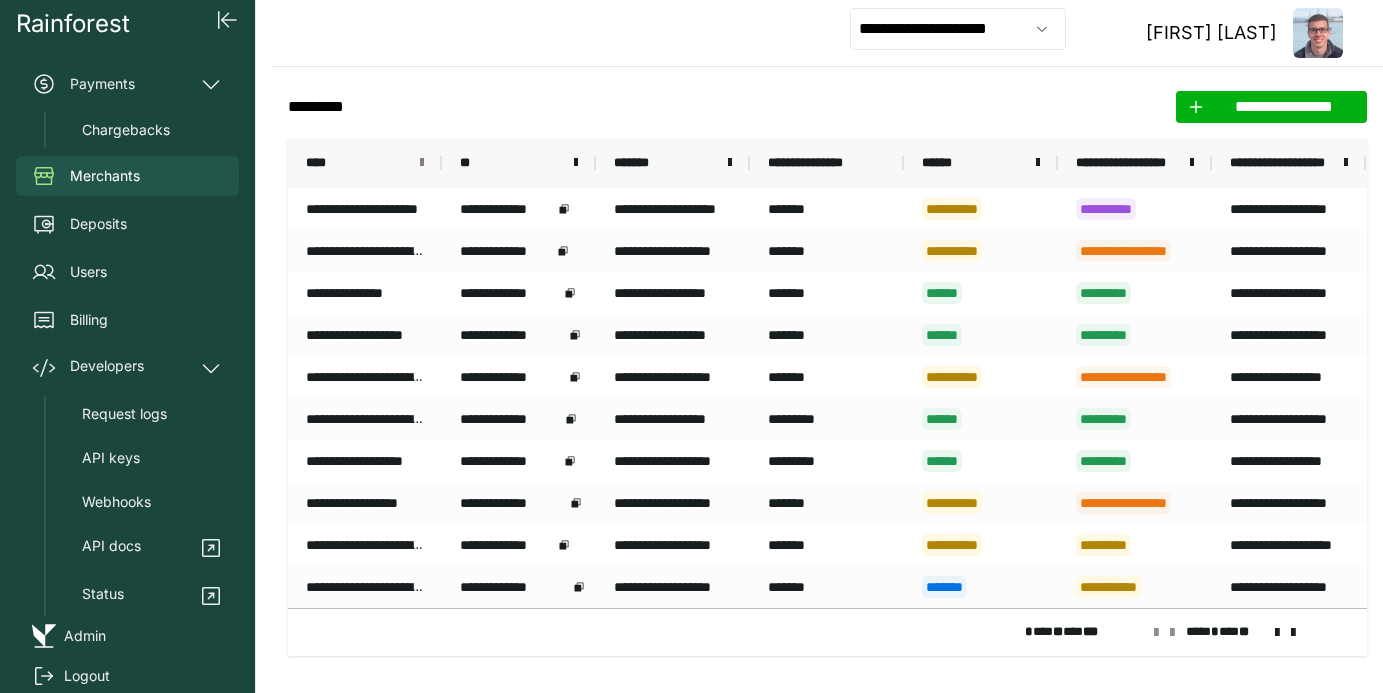click at bounding box center (422, 163) 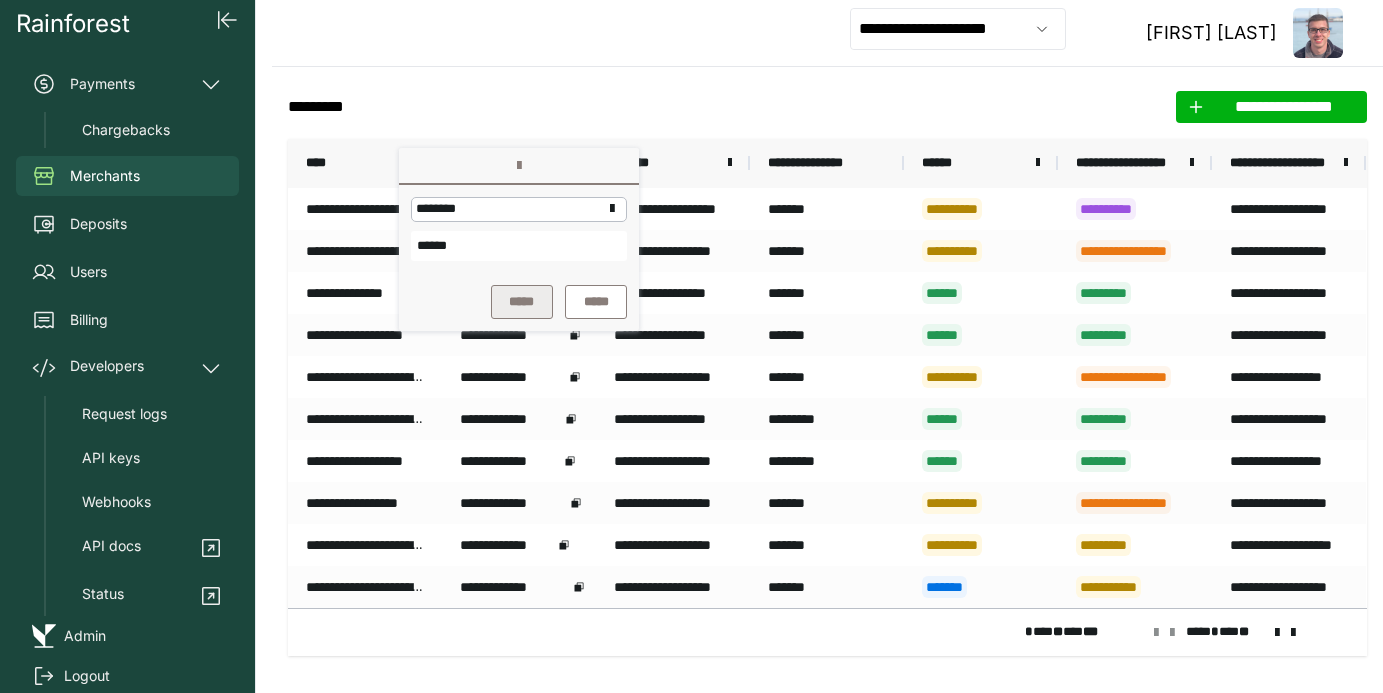 type on "******" 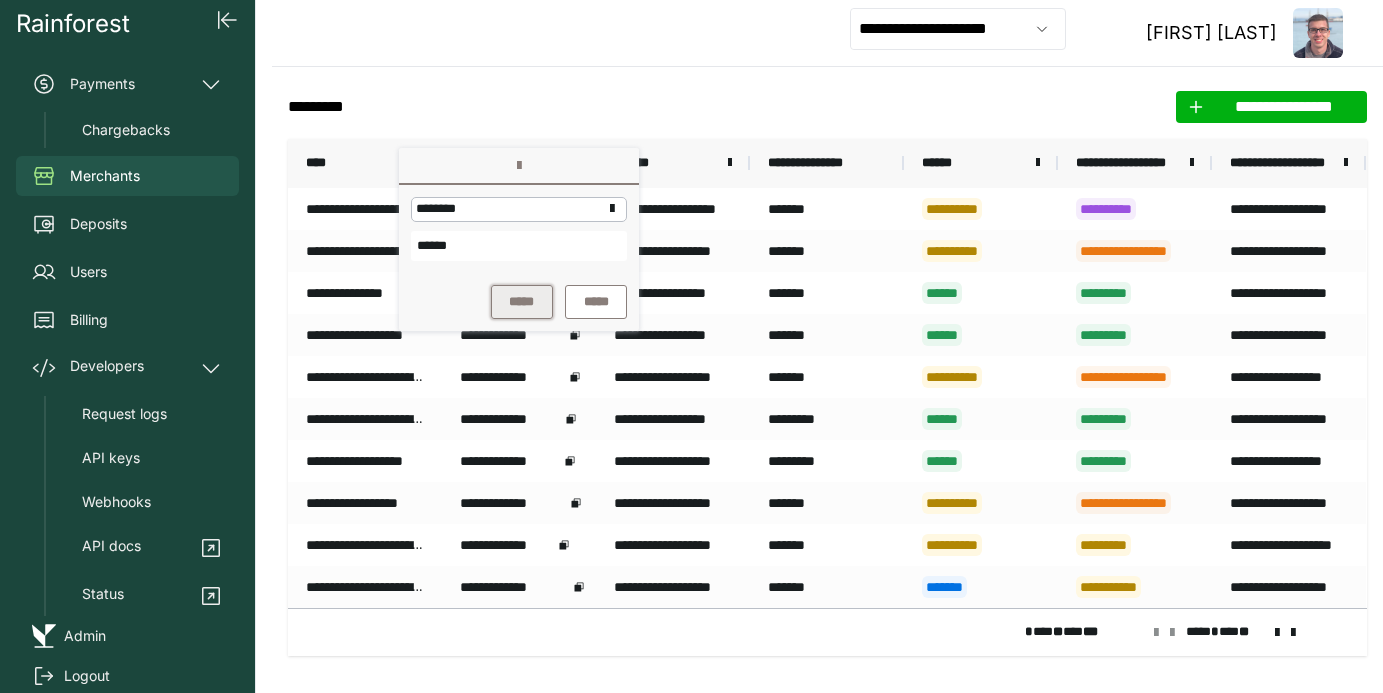 click on "*****" at bounding box center [522, 302] 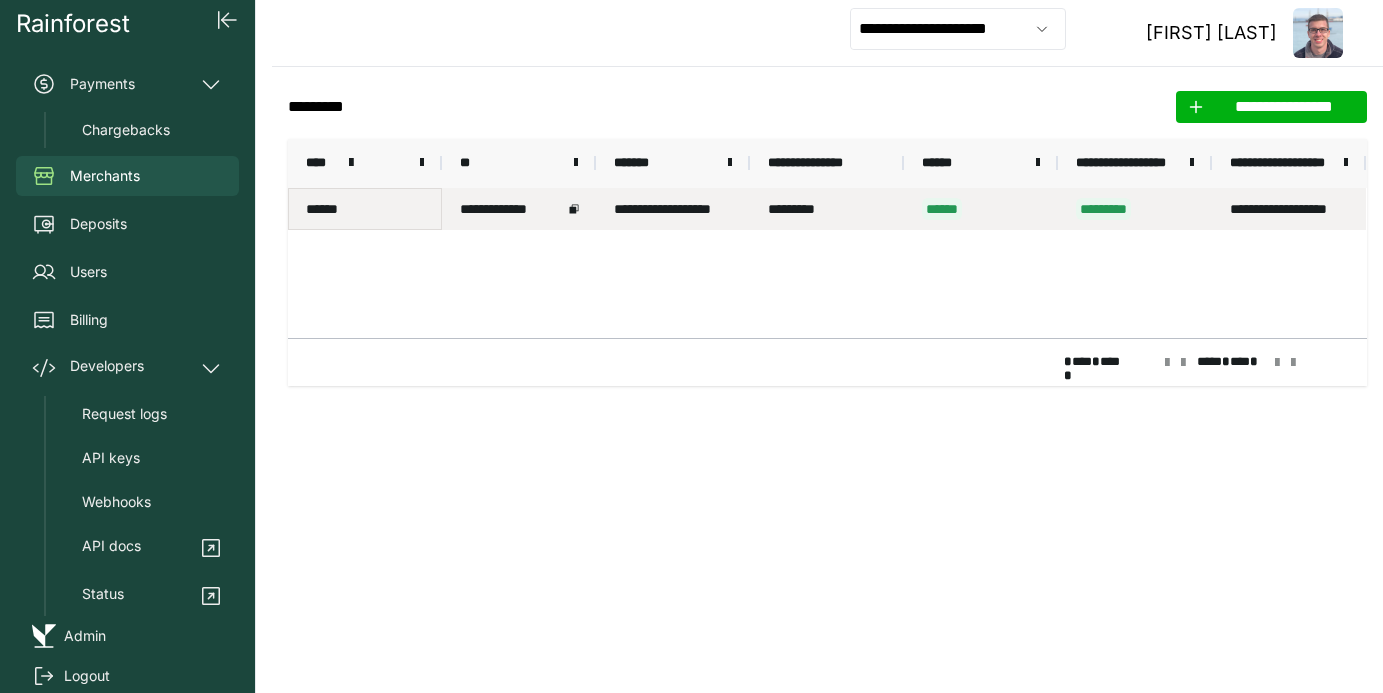 click on "******" at bounding box center (365, 209) 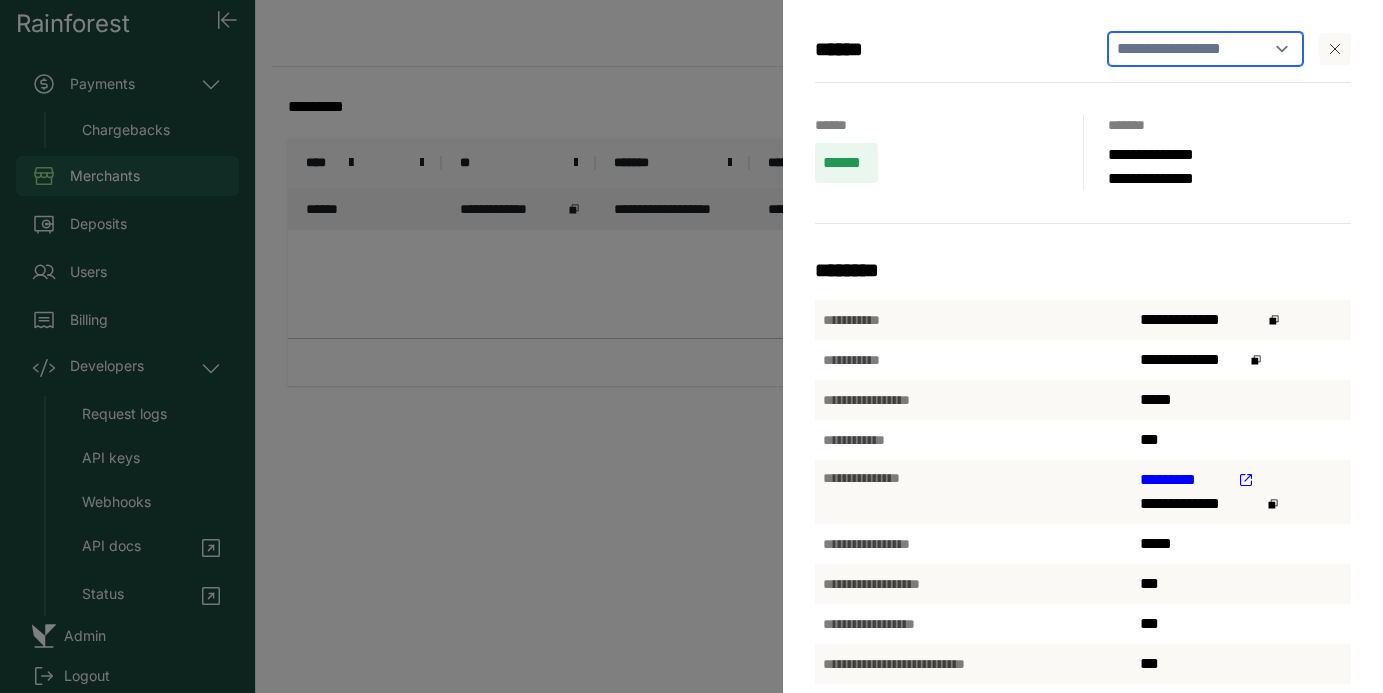 click on "**********" at bounding box center (1206, 49) 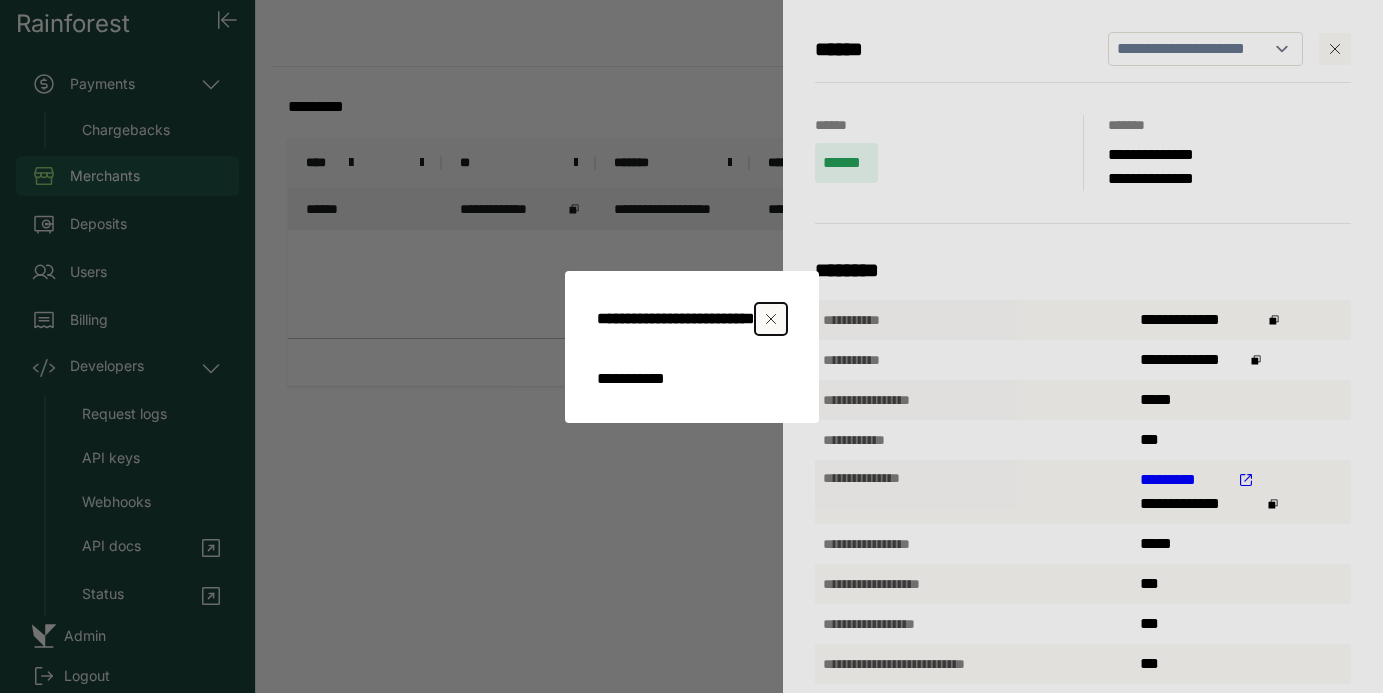 select 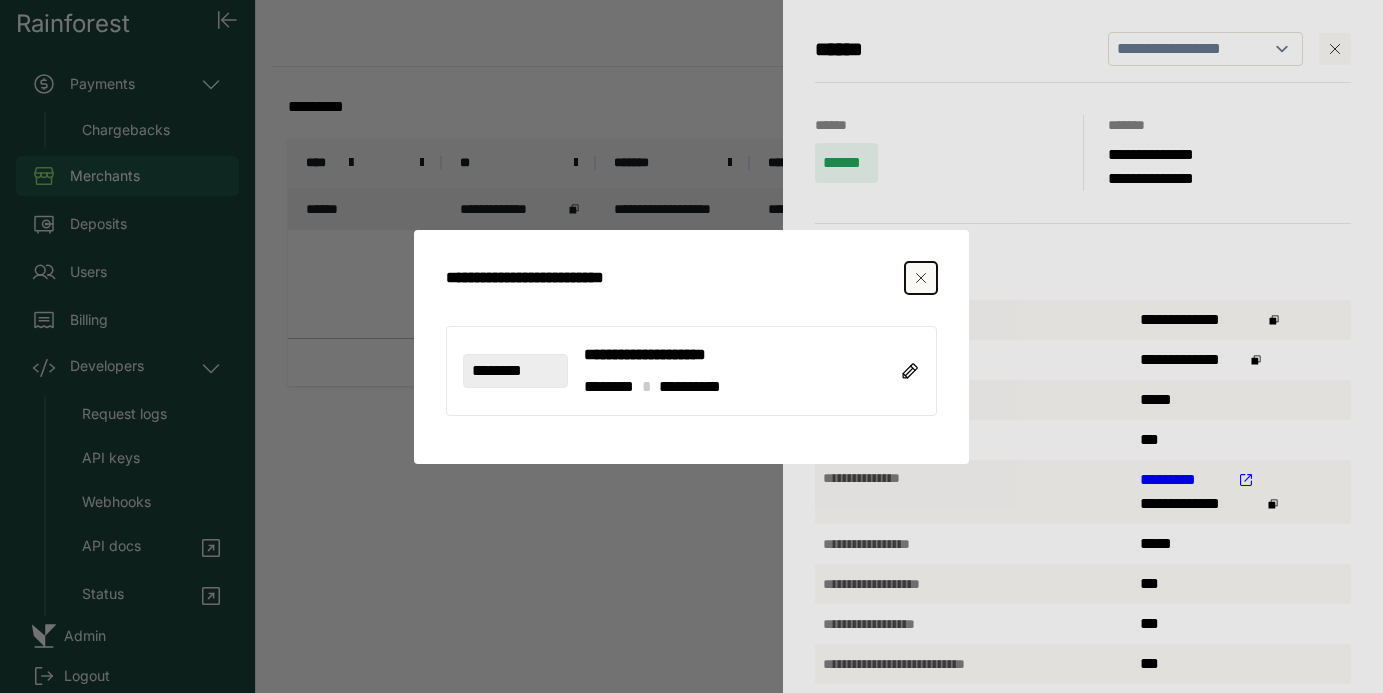 click 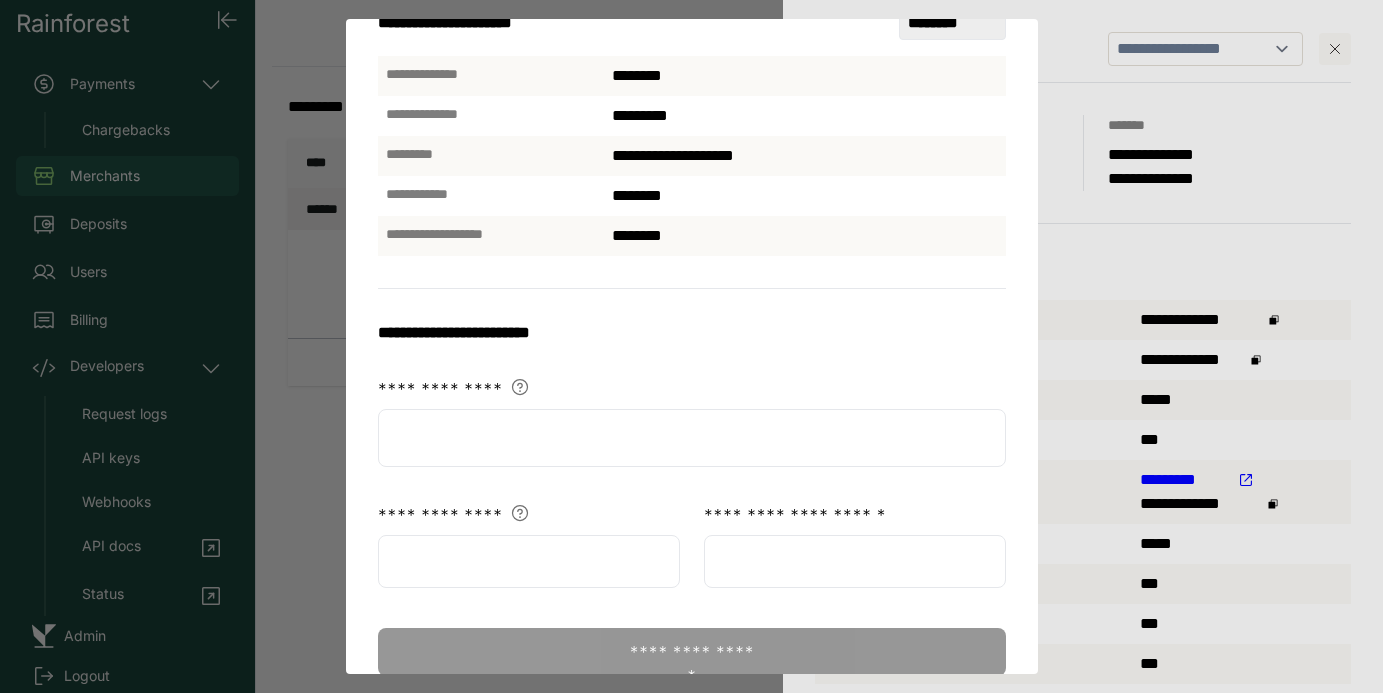 scroll, scrollTop: 131, scrollLeft: 0, axis: vertical 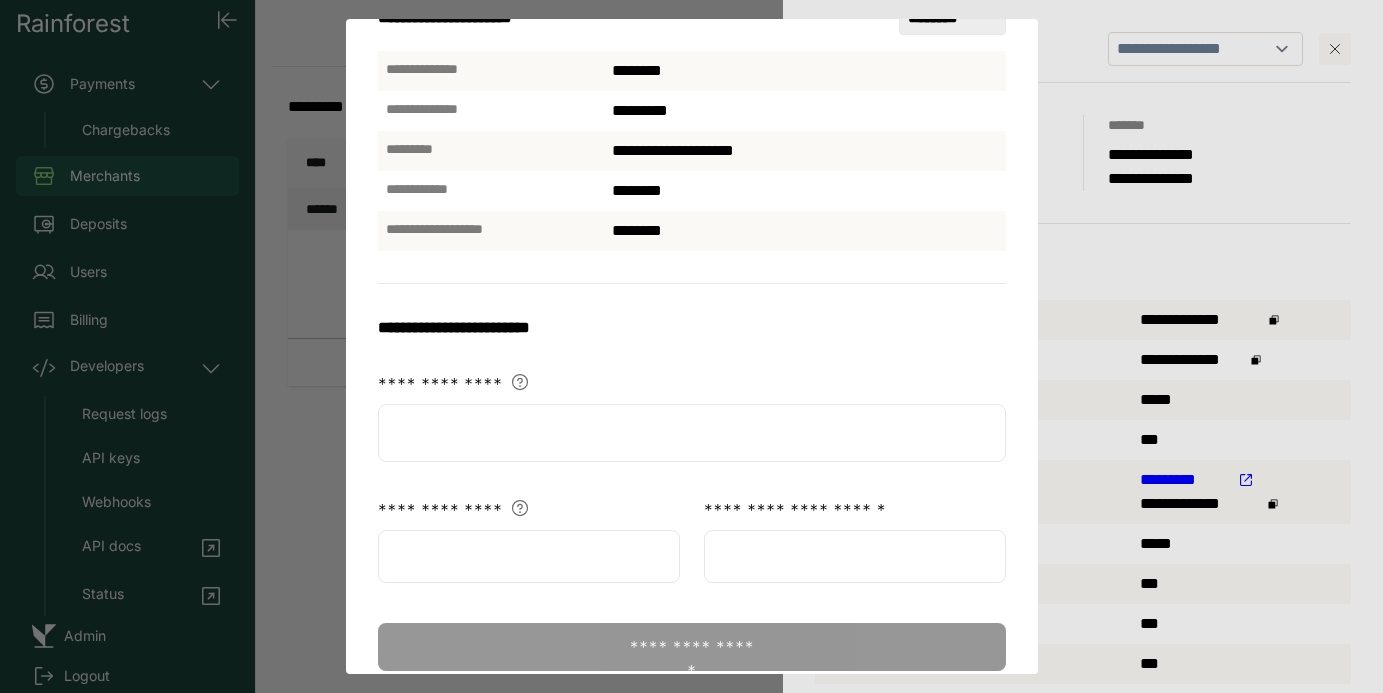 click at bounding box center (692, 433) 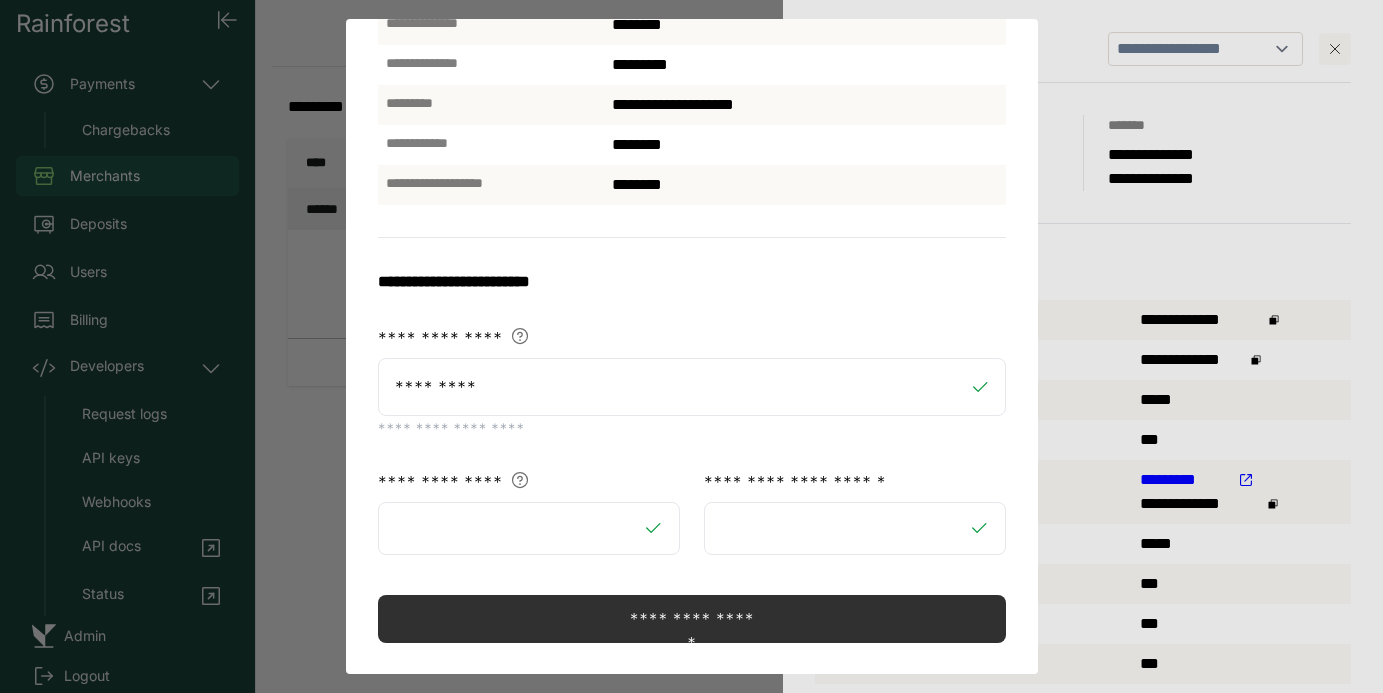 scroll, scrollTop: 177, scrollLeft: 0, axis: vertical 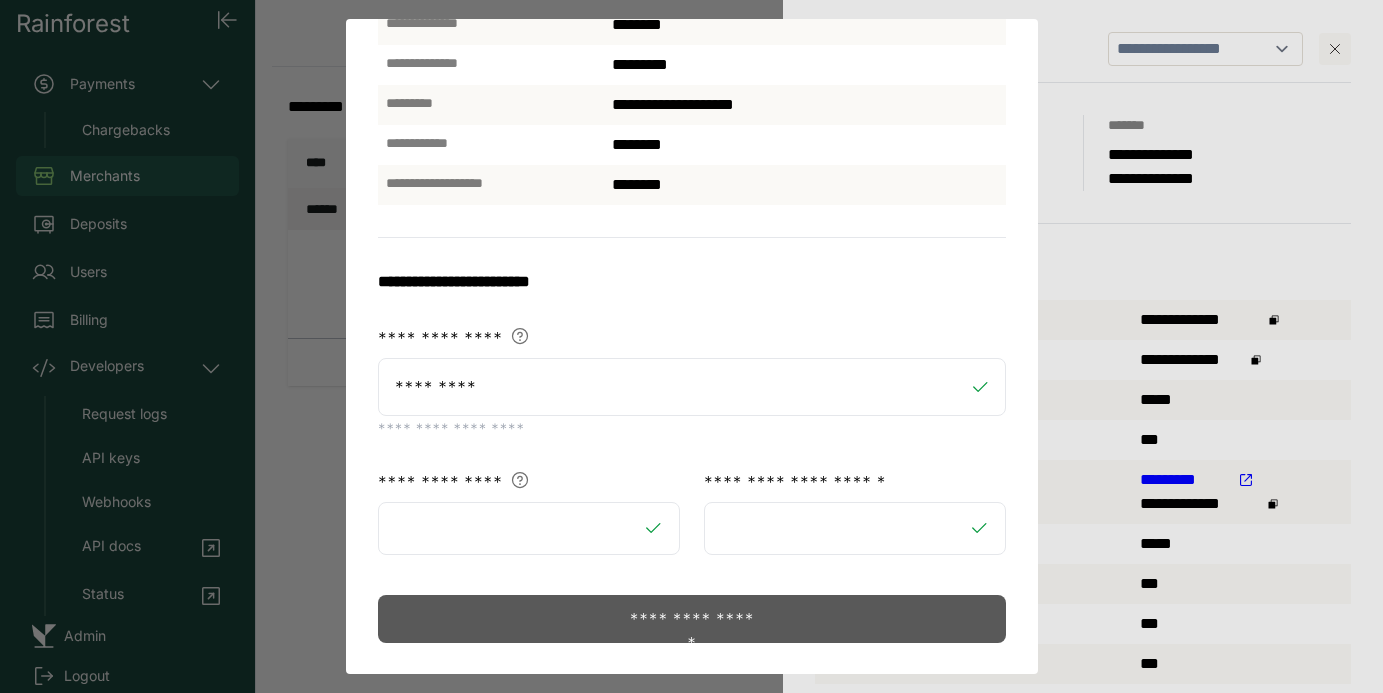 click on "**********" at bounding box center [691, 619] 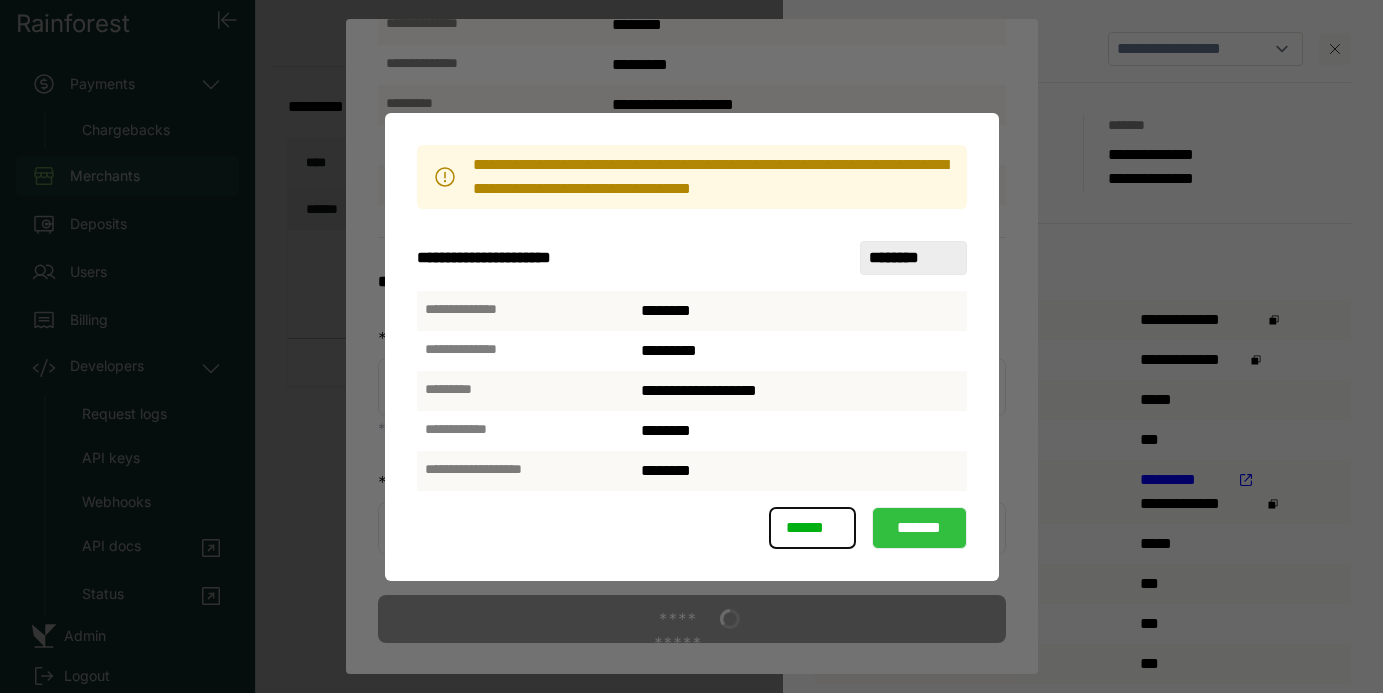 click on "*******" at bounding box center [919, 528] 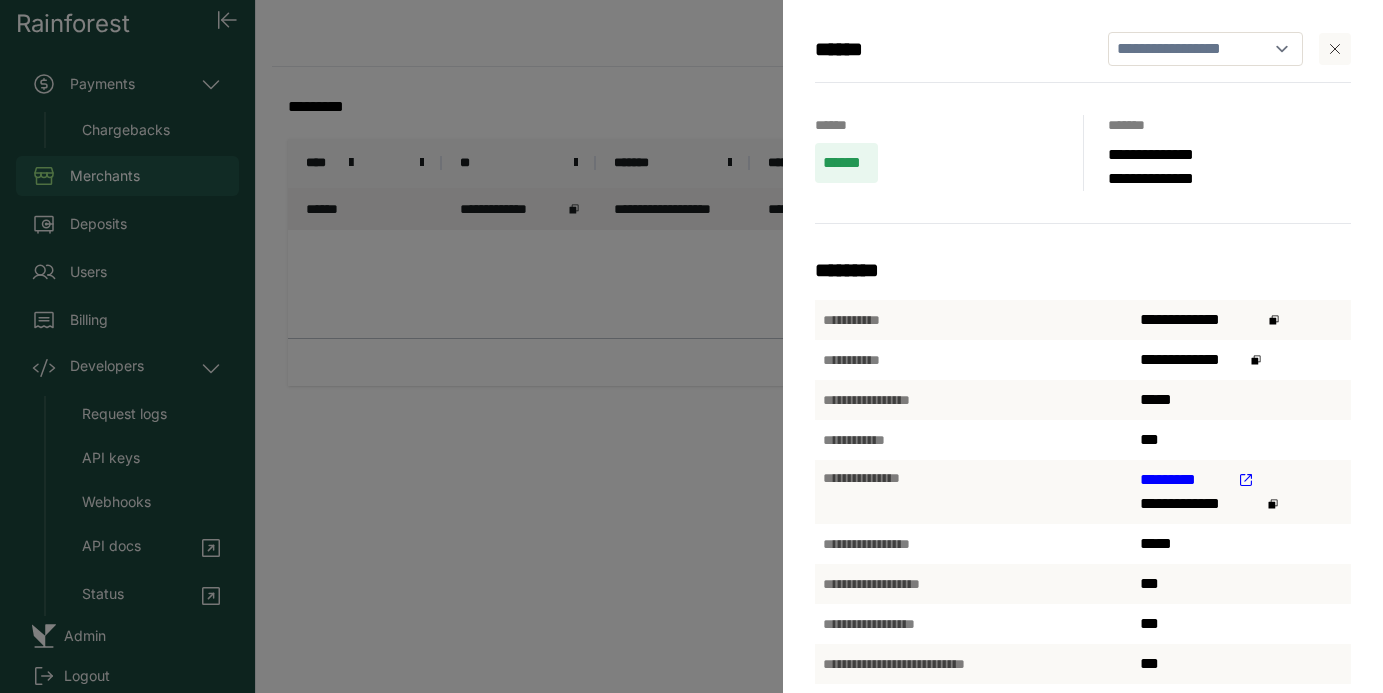 click 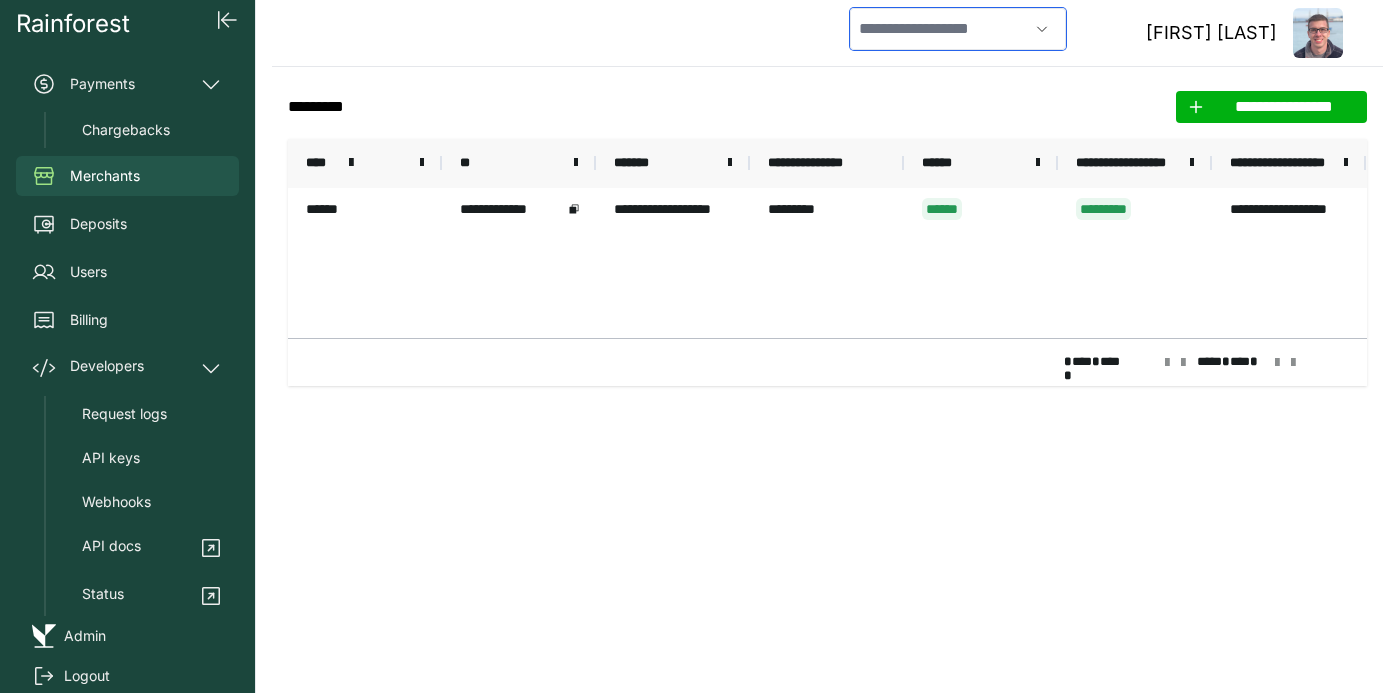 click at bounding box center [939, 29] 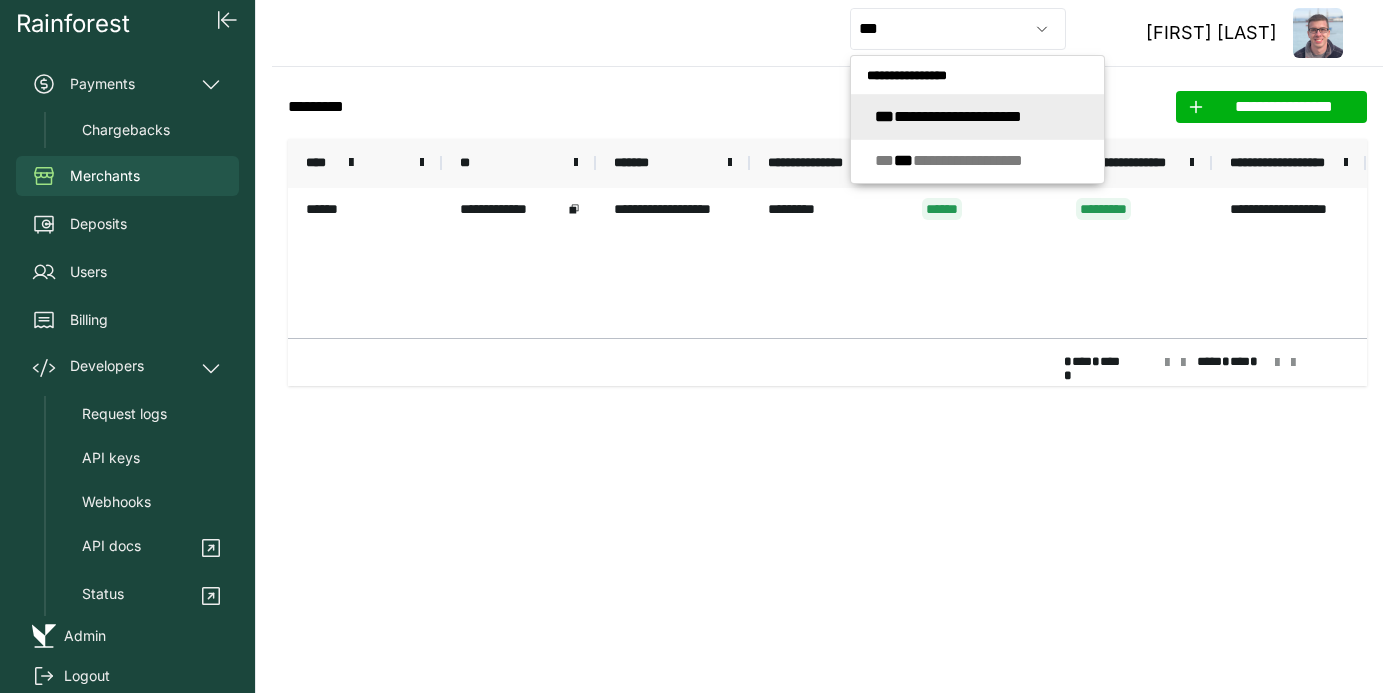type on "**********" 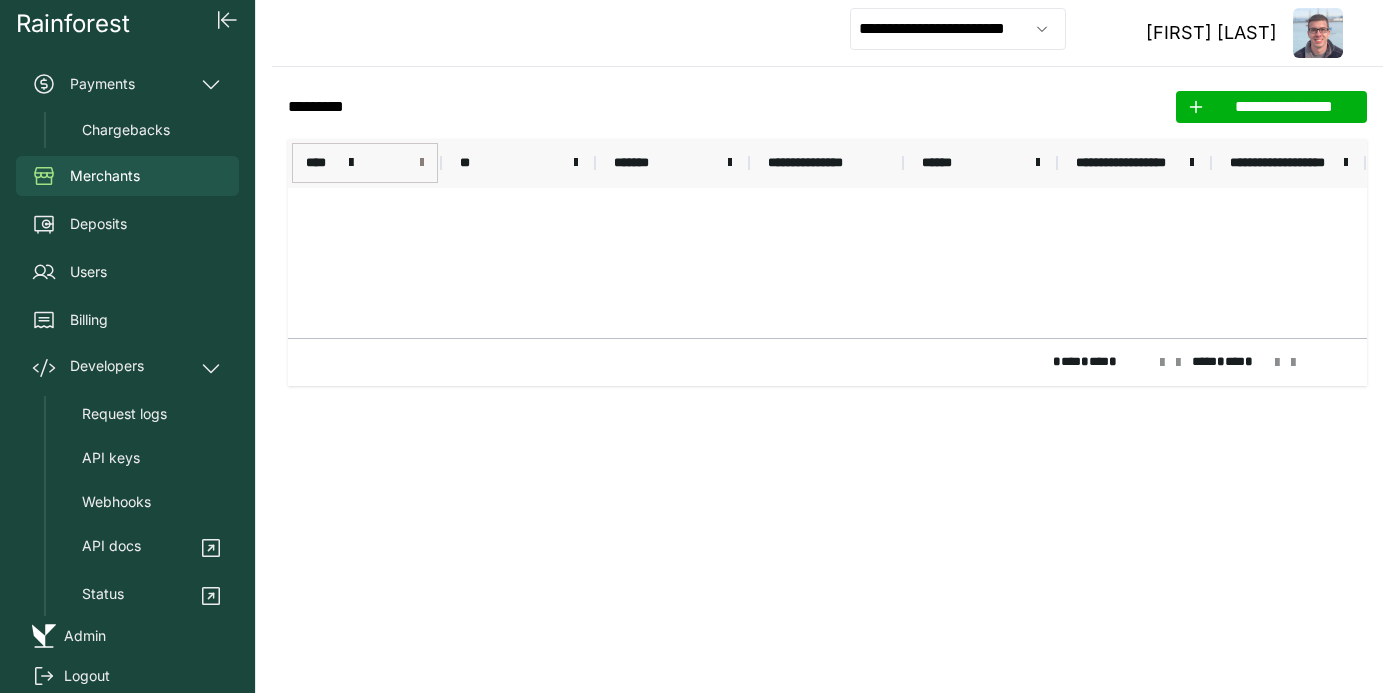 click at bounding box center [422, 163] 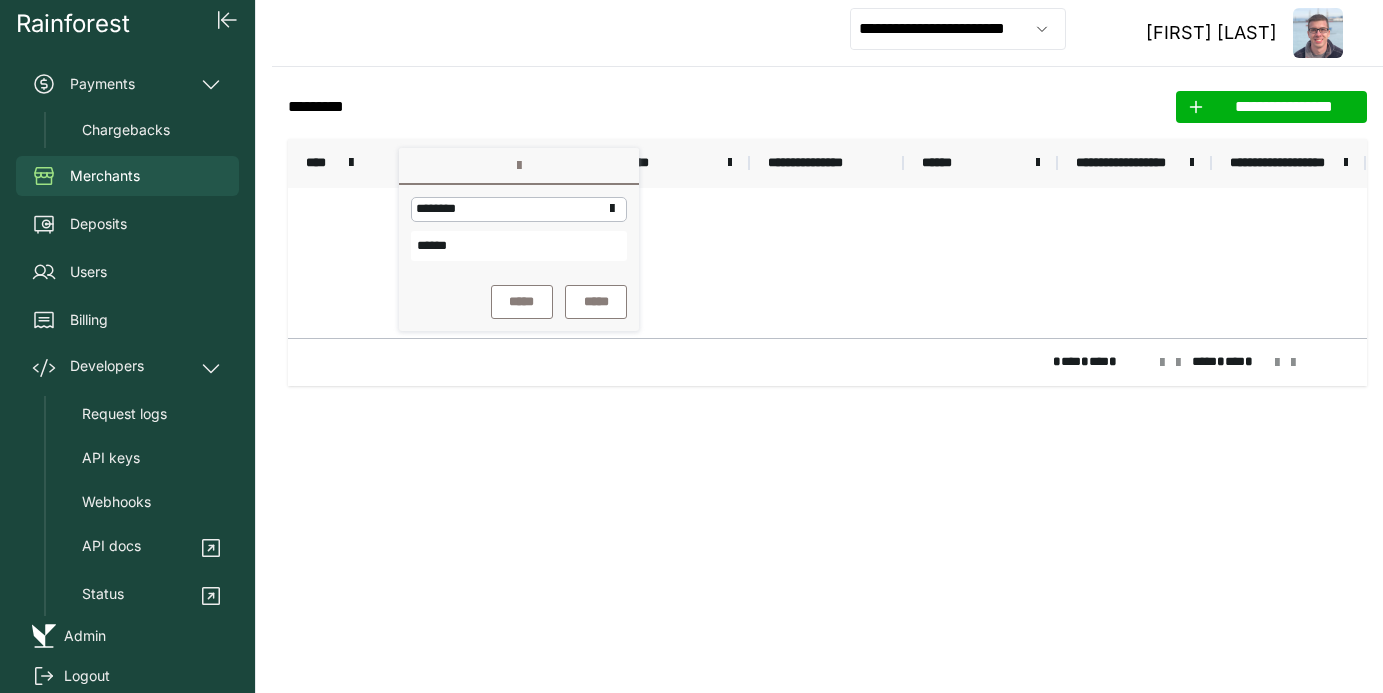 drag, startPoint x: 470, startPoint y: 249, endPoint x: 330, endPoint y: 232, distance: 141.02837 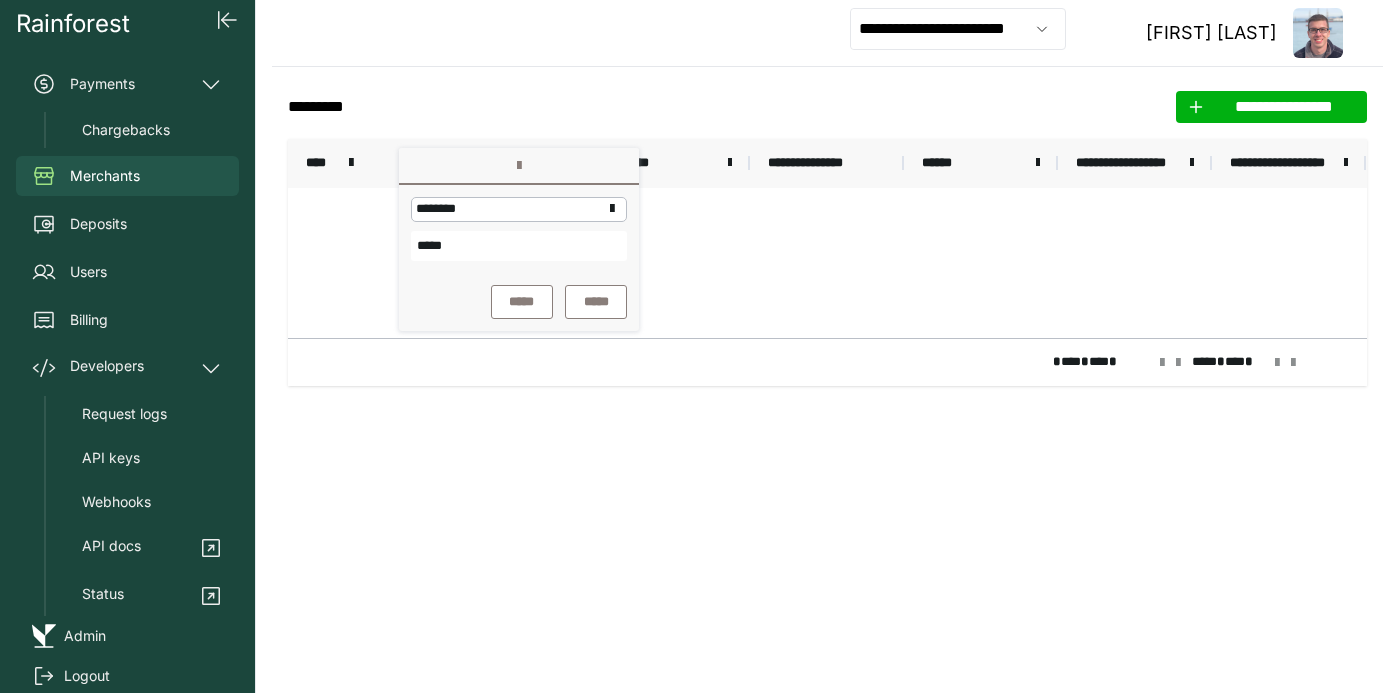 click on "*****" at bounding box center [522, 302] 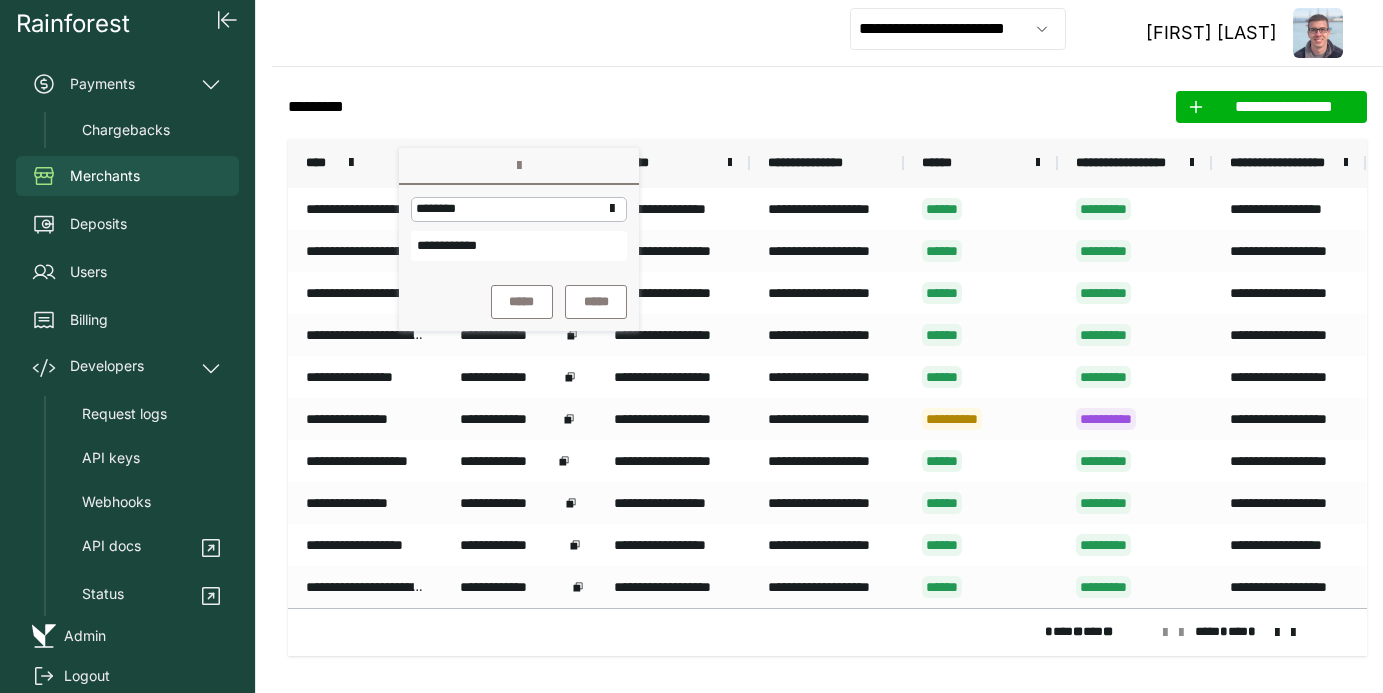 click on "*****" at bounding box center [522, 302] 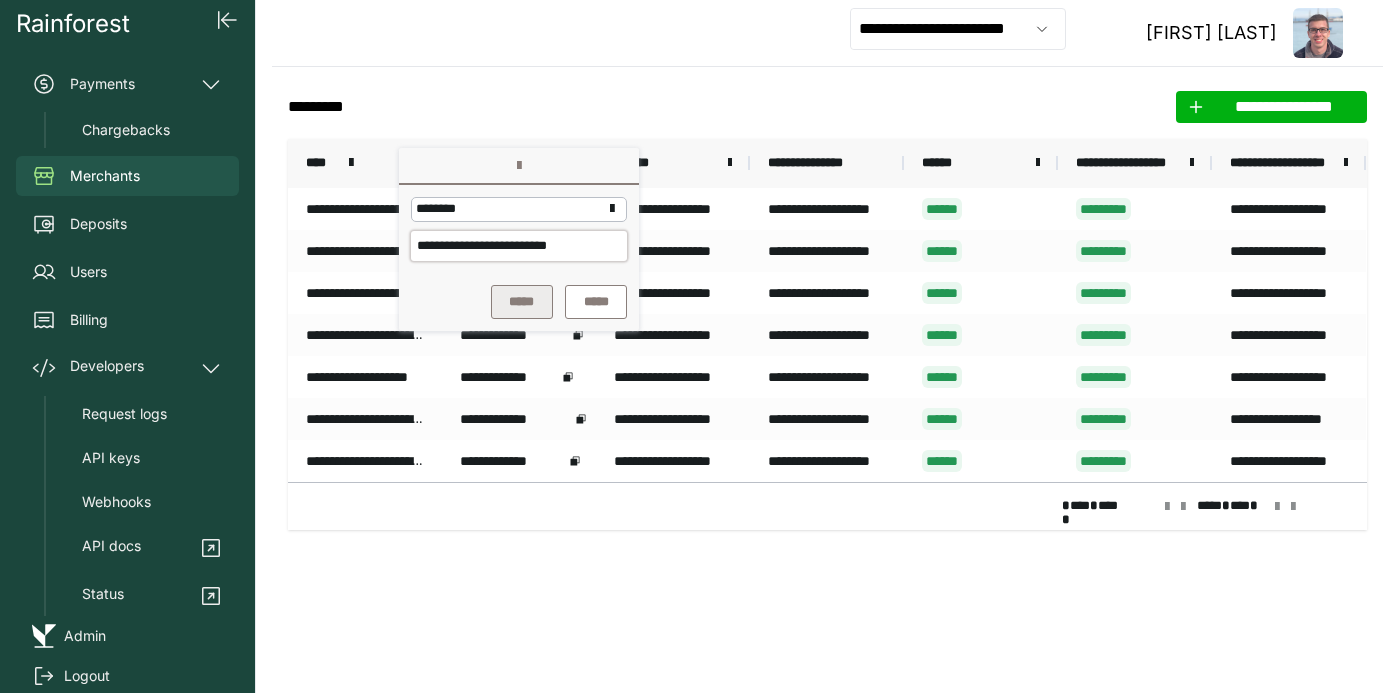 type on "**********" 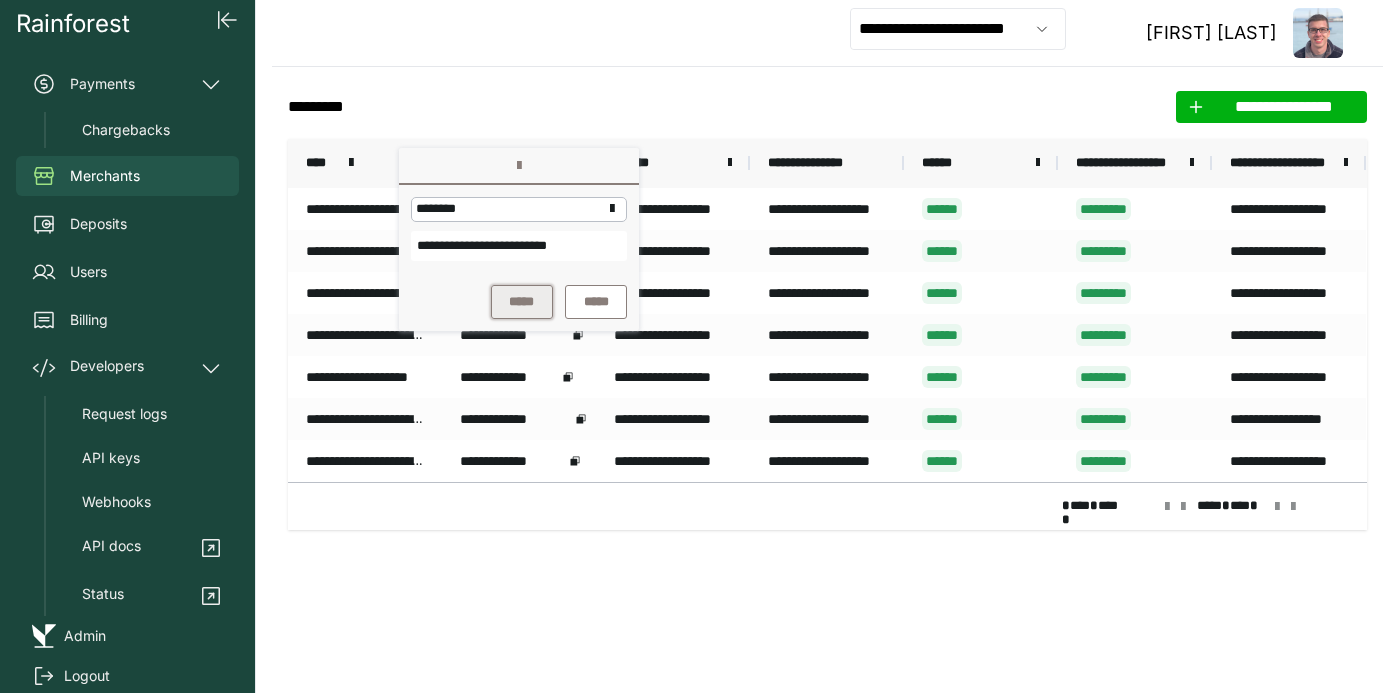 click on "*****" at bounding box center (522, 302) 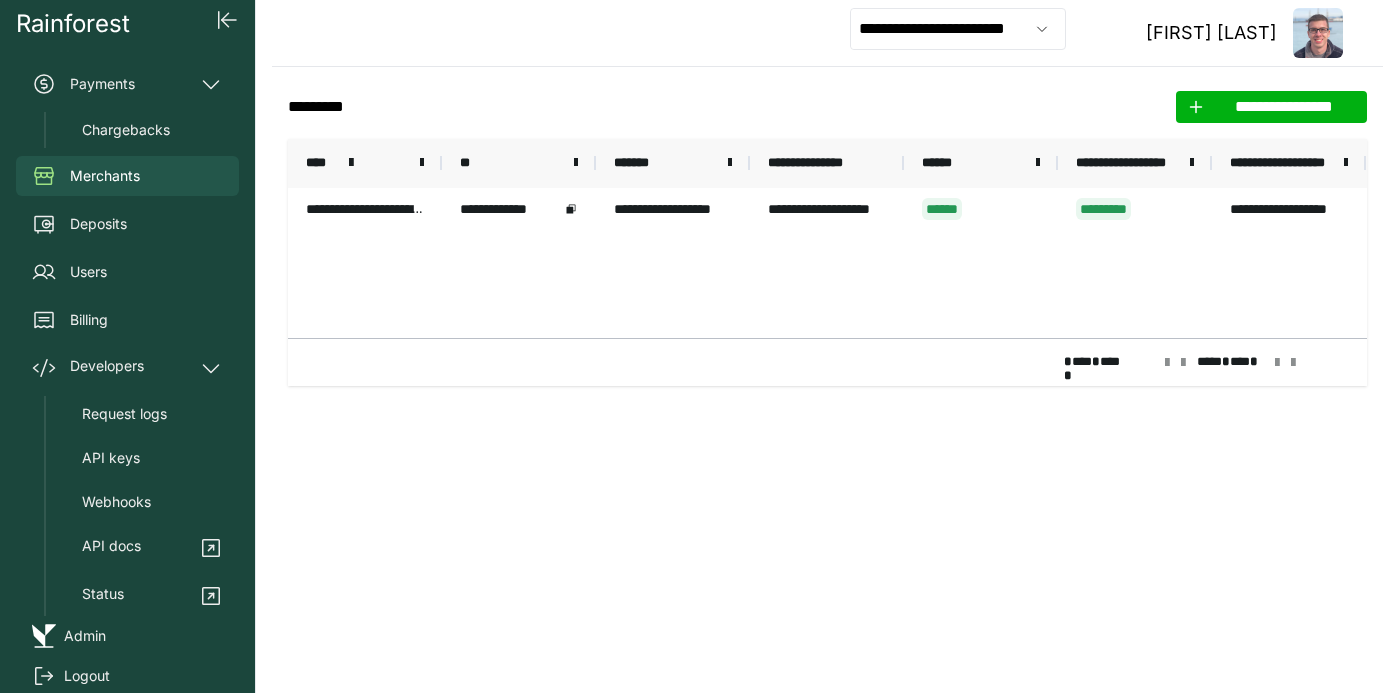 click on "**********" at bounding box center (827, 263) 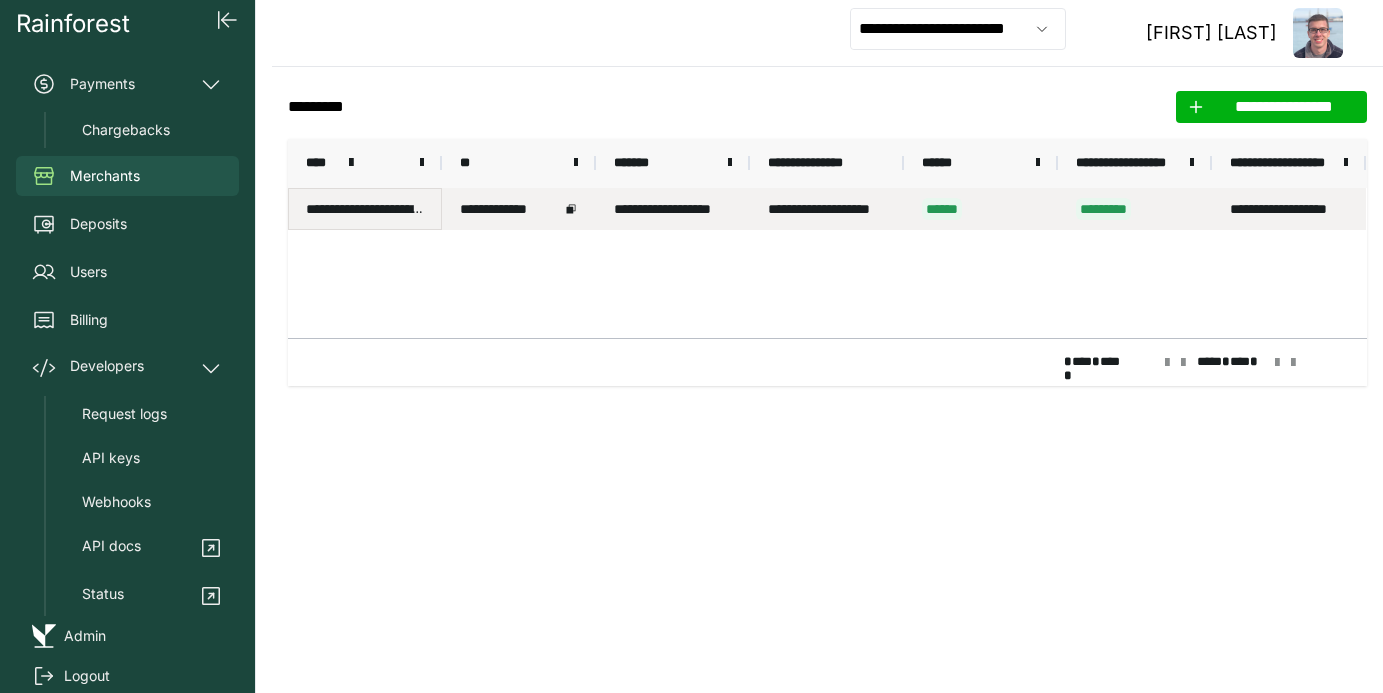 click on "**********" at bounding box center (365, 209) 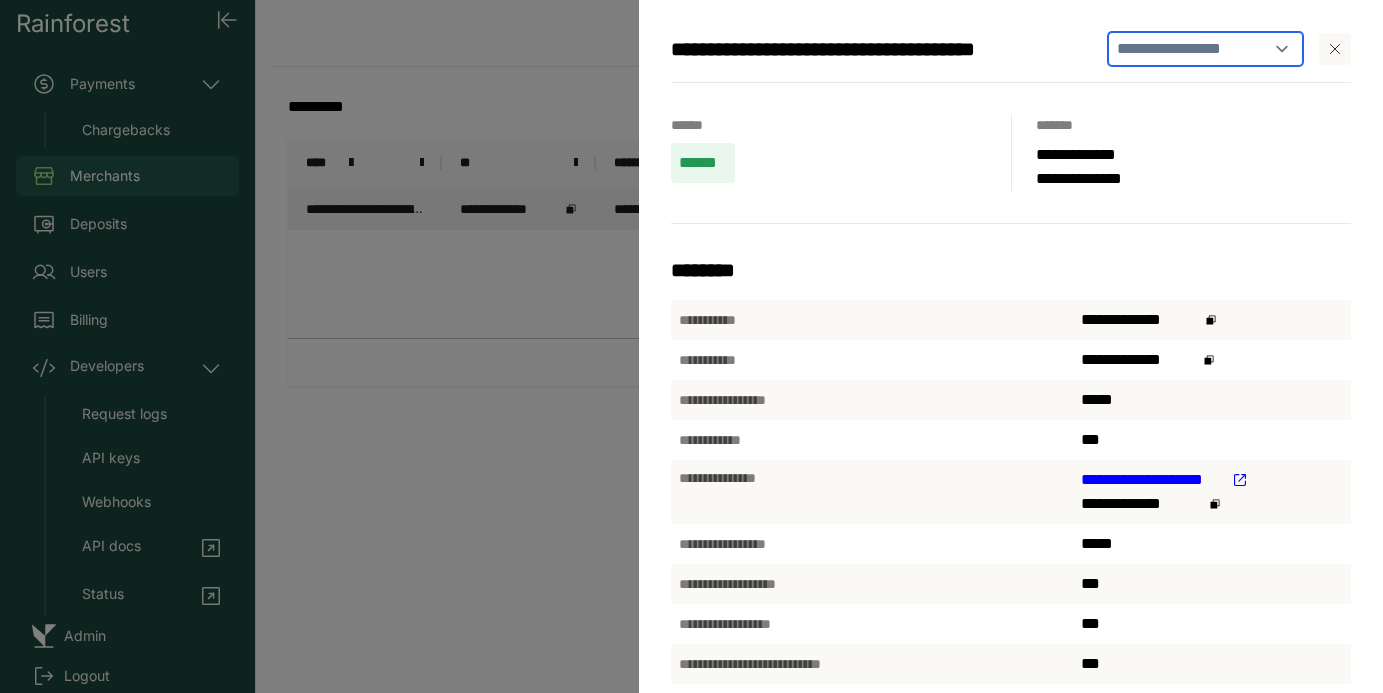 click on "**********" at bounding box center [1206, 49] 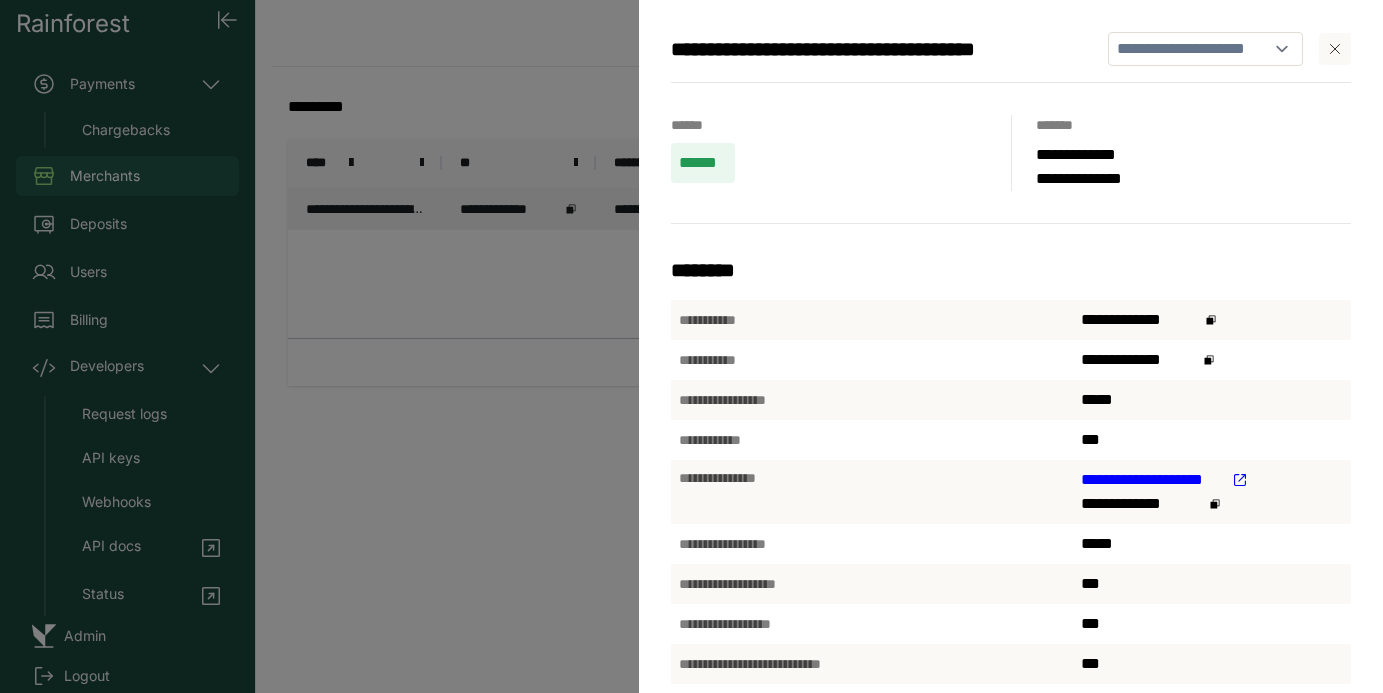 select 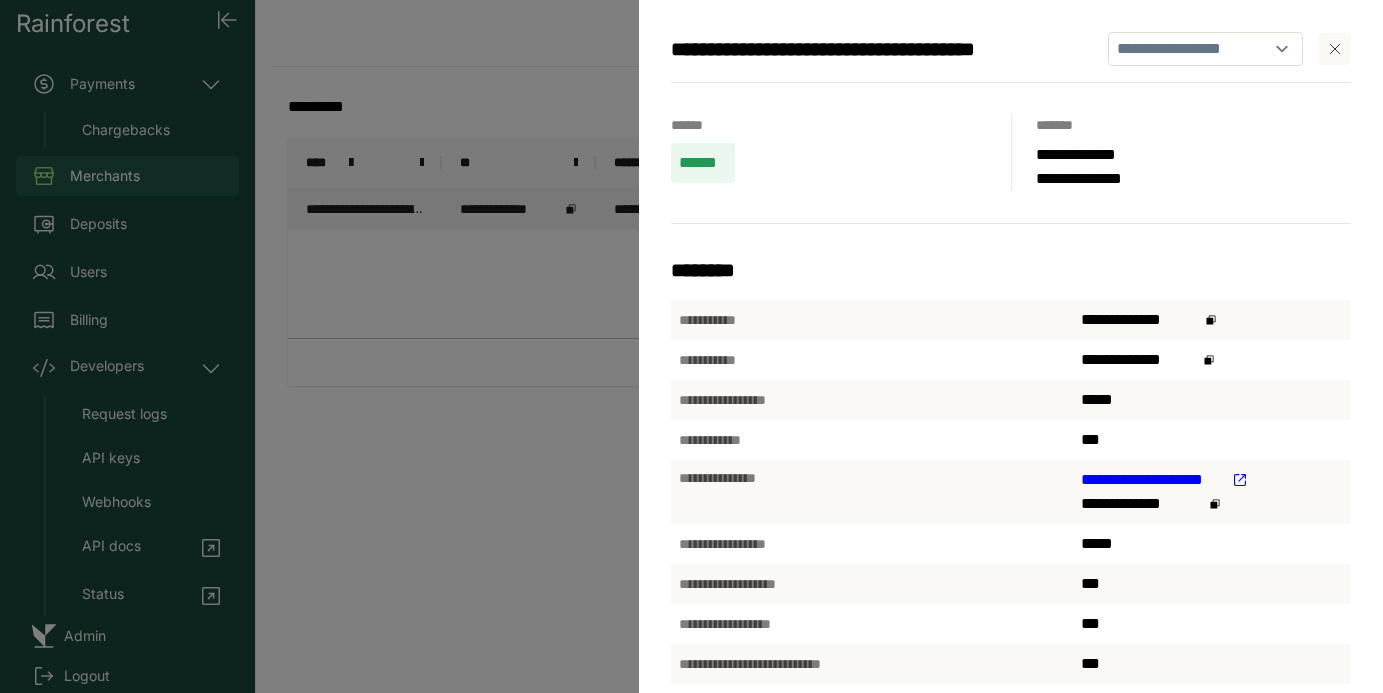 click 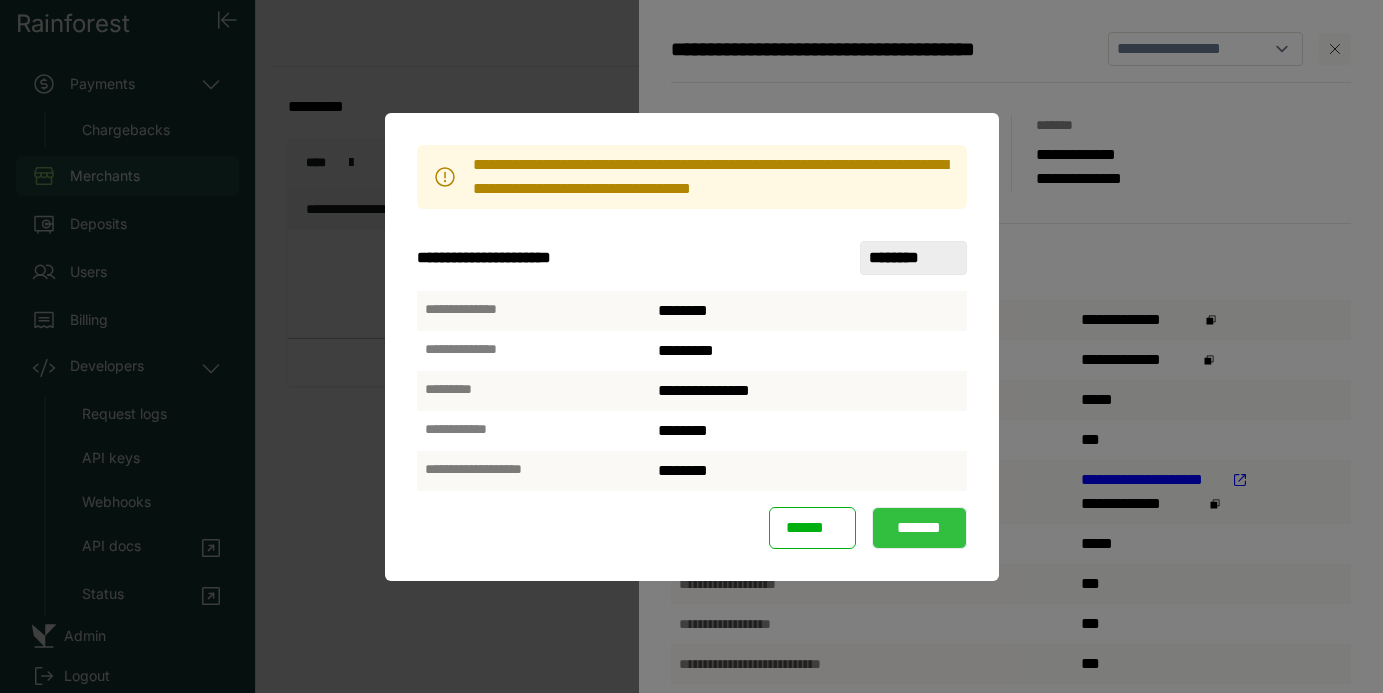 click on "*******" at bounding box center (919, 528) 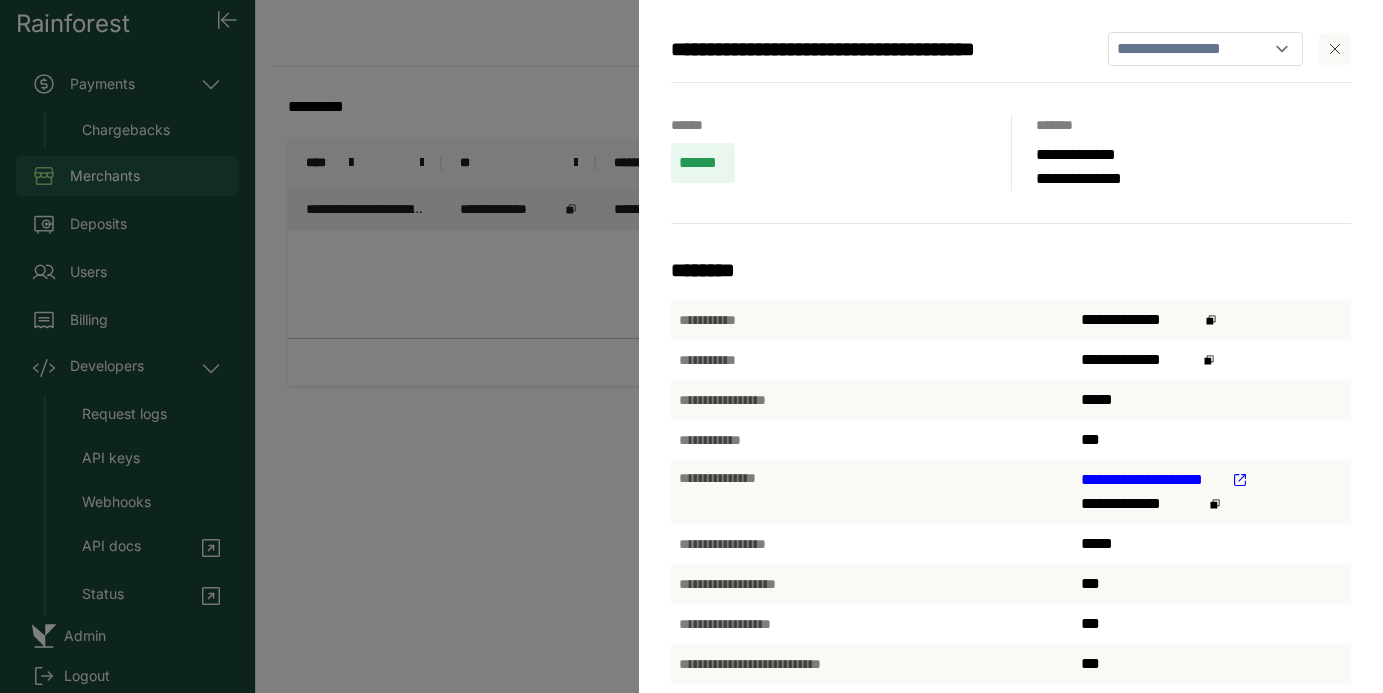 click at bounding box center (1335, 49) 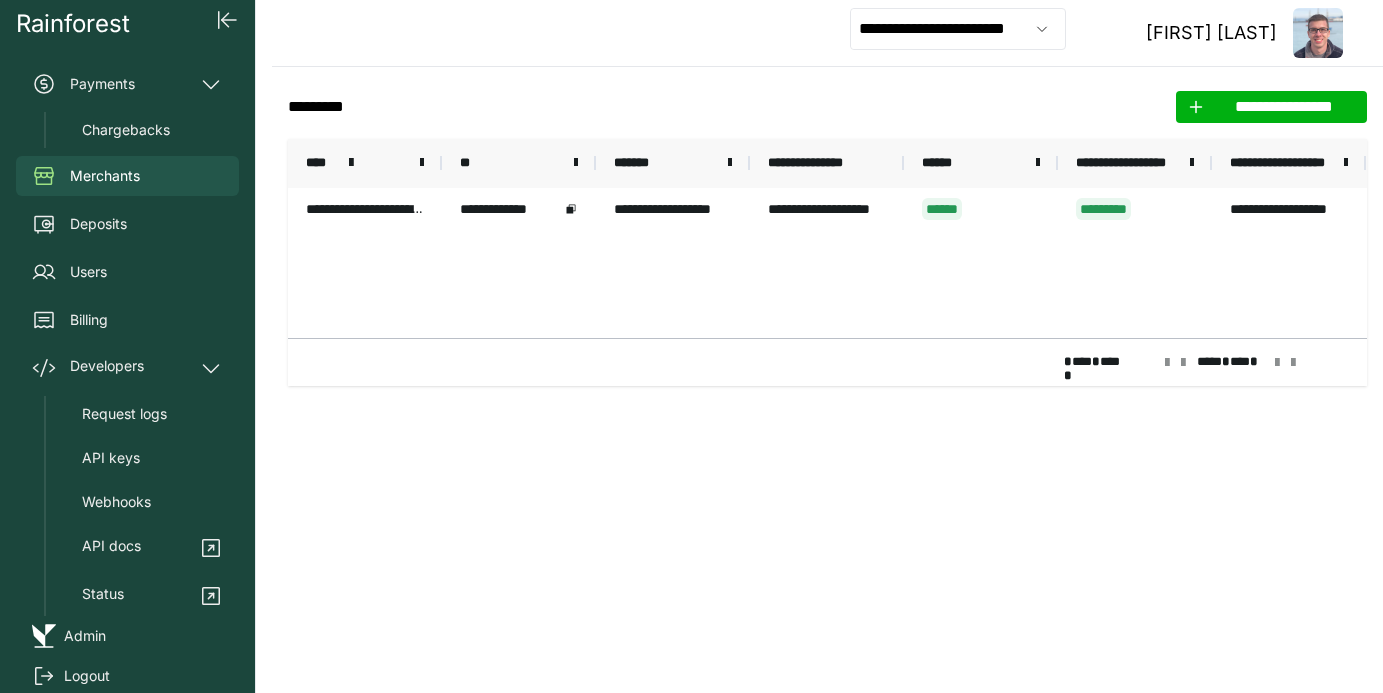 click 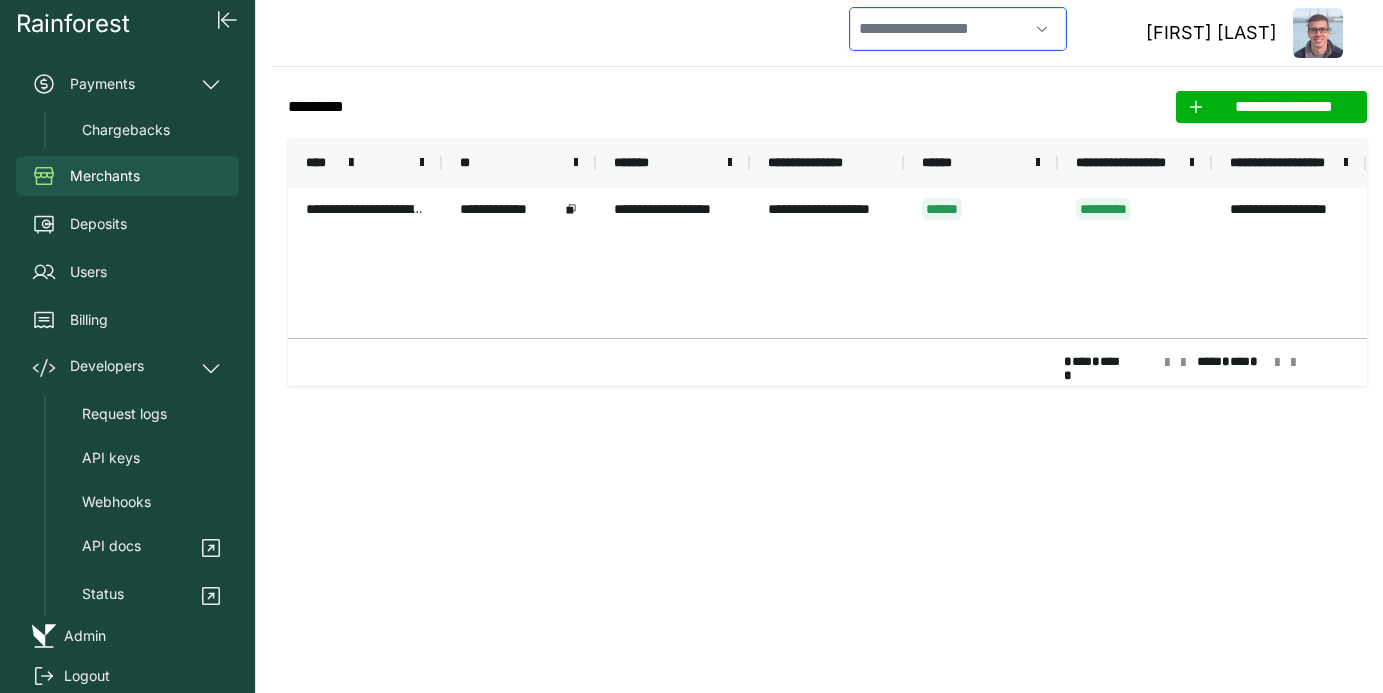 scroll, scrollTop: 0, scrollLeft: 0, axis: both 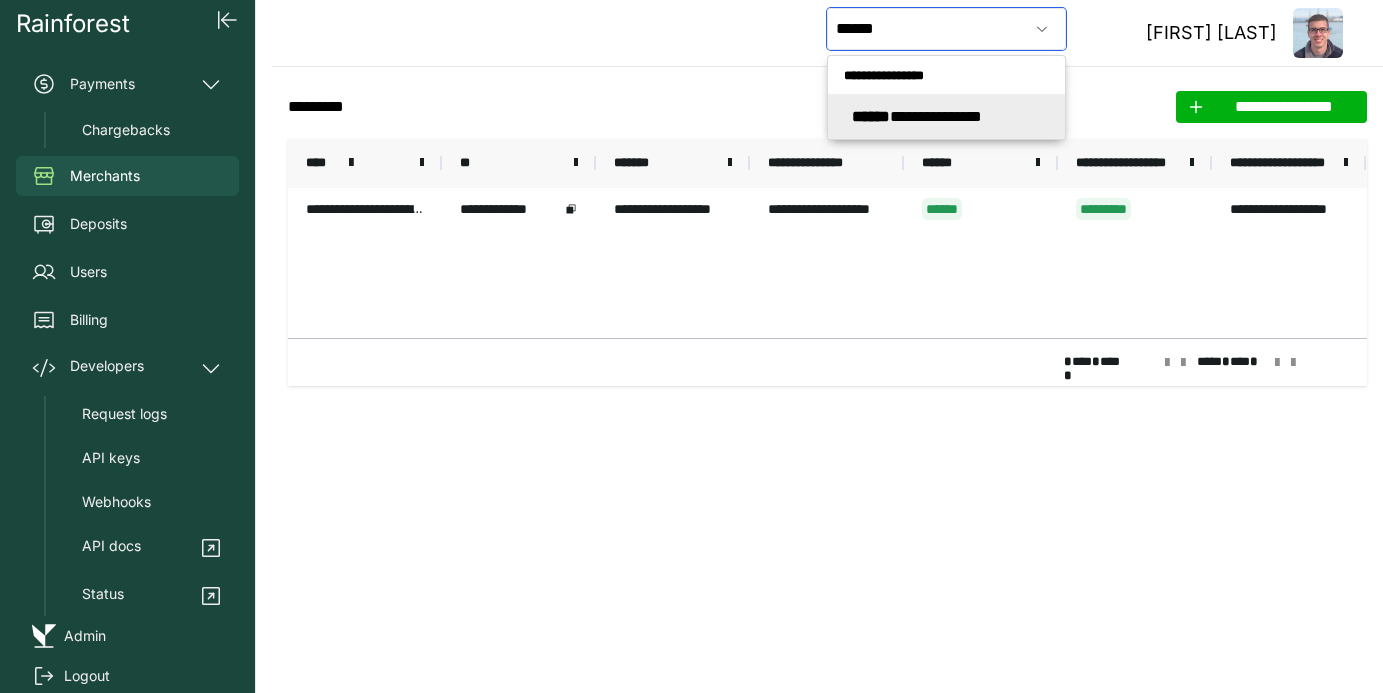 click on "**********" 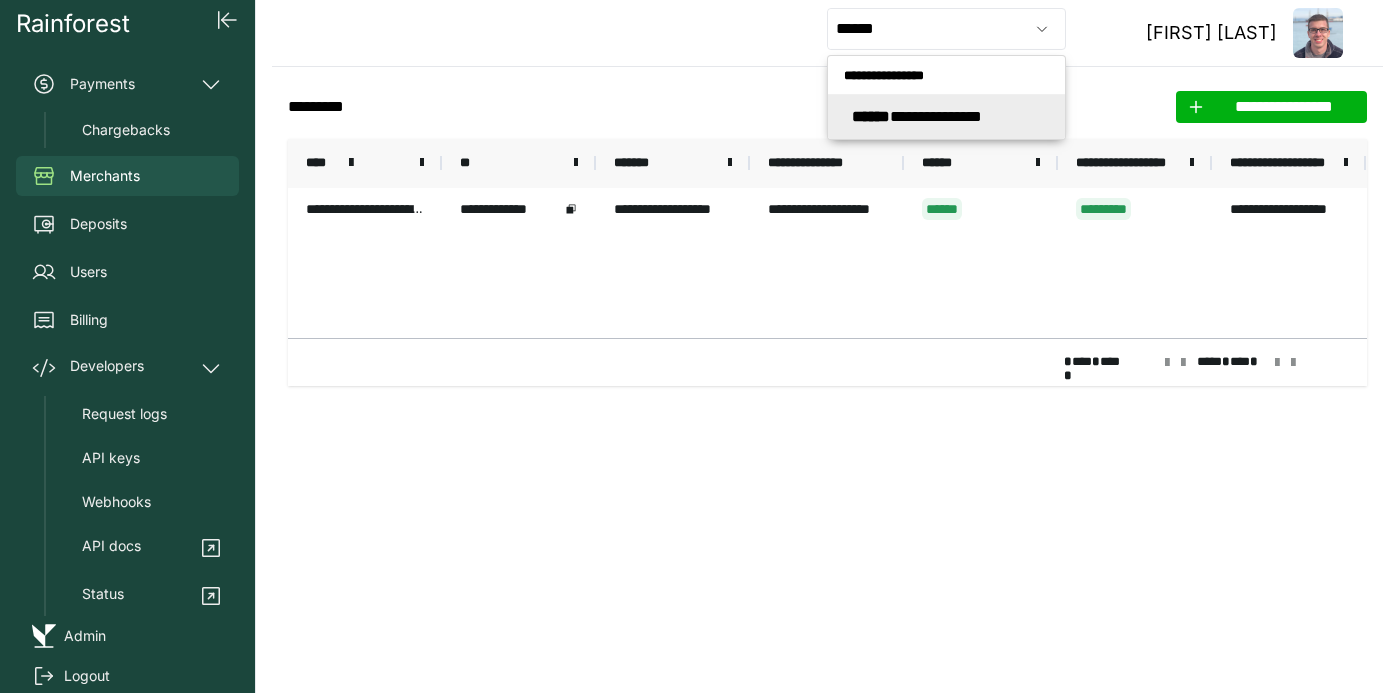 type on "**********" 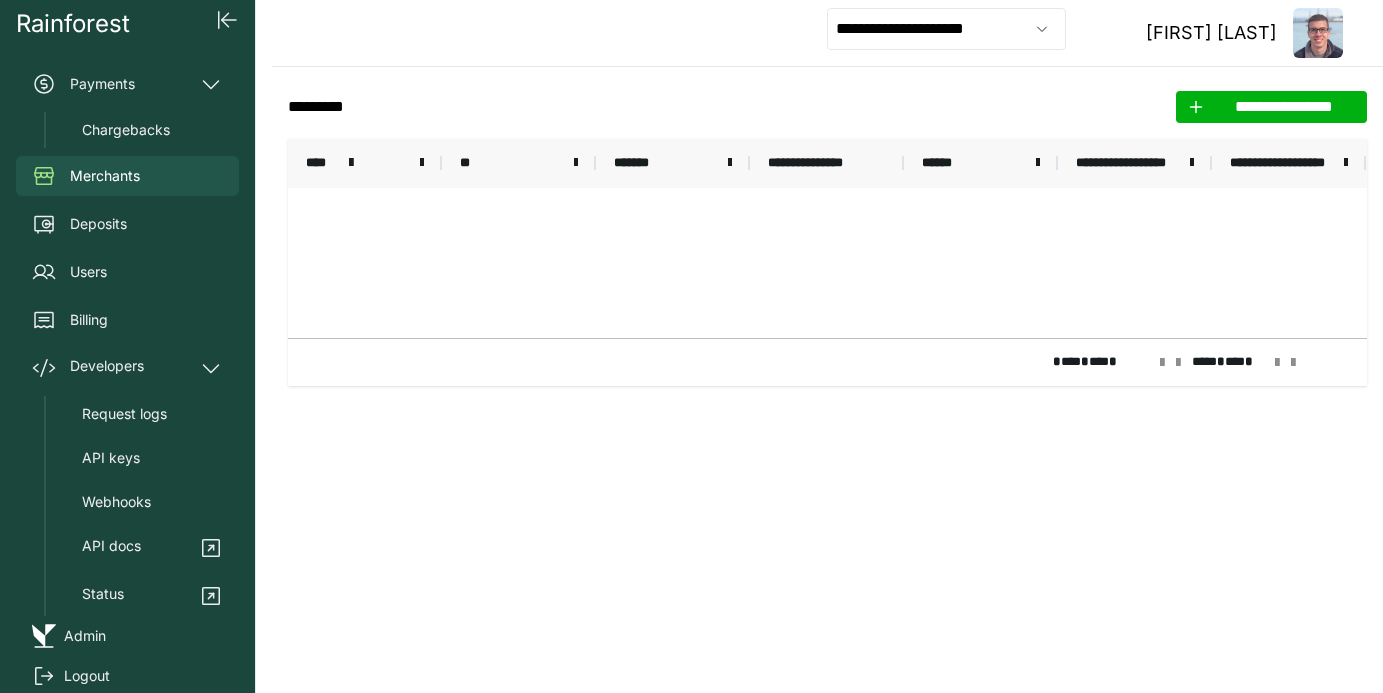 click at bounding box center [351, 163] 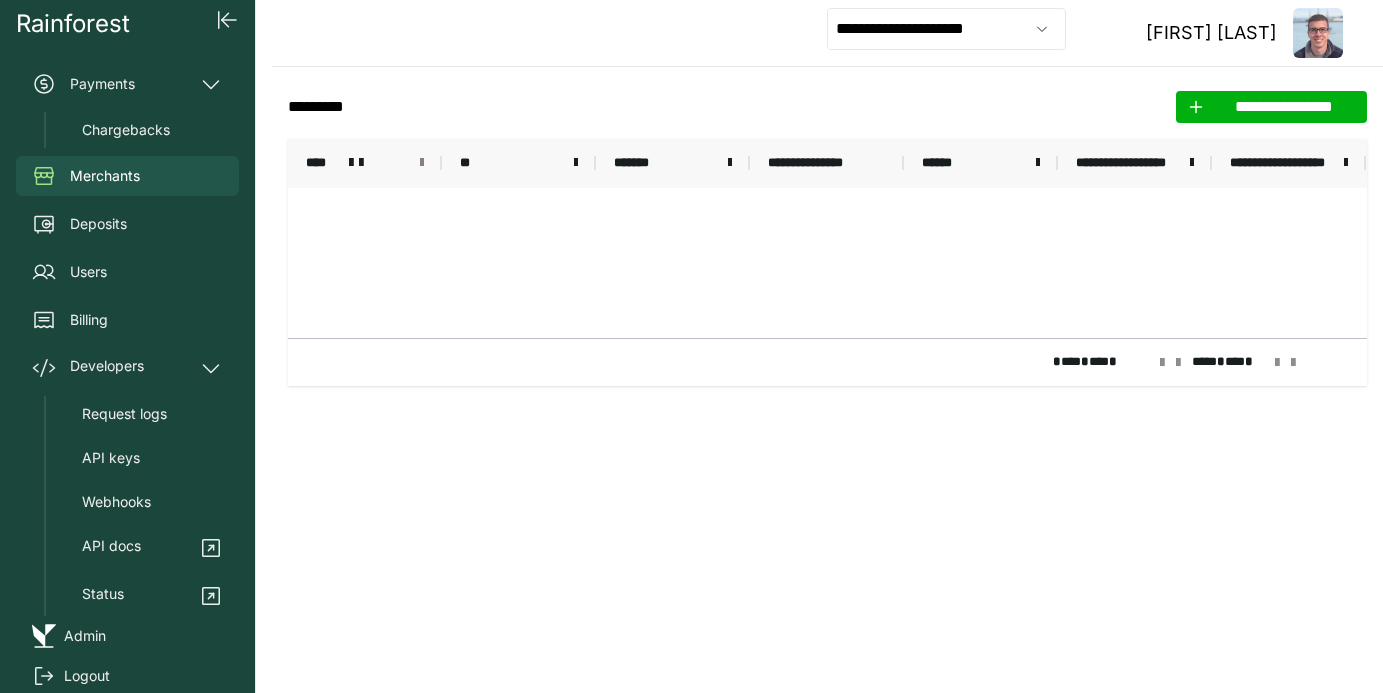 click at bounding box center [422, 163] 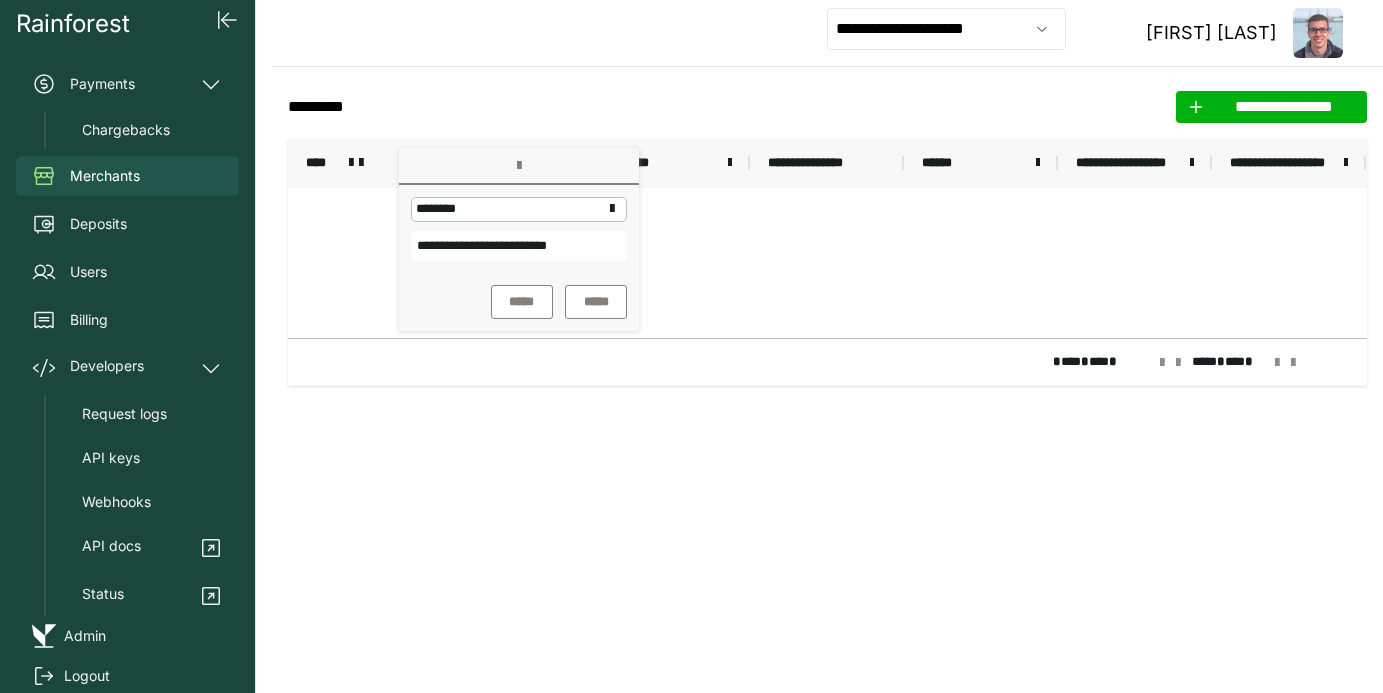 drag, startPoint x: 608, startPoint y: 246, endPoint x: 244, endPoint y: 225, distance: 364.60526 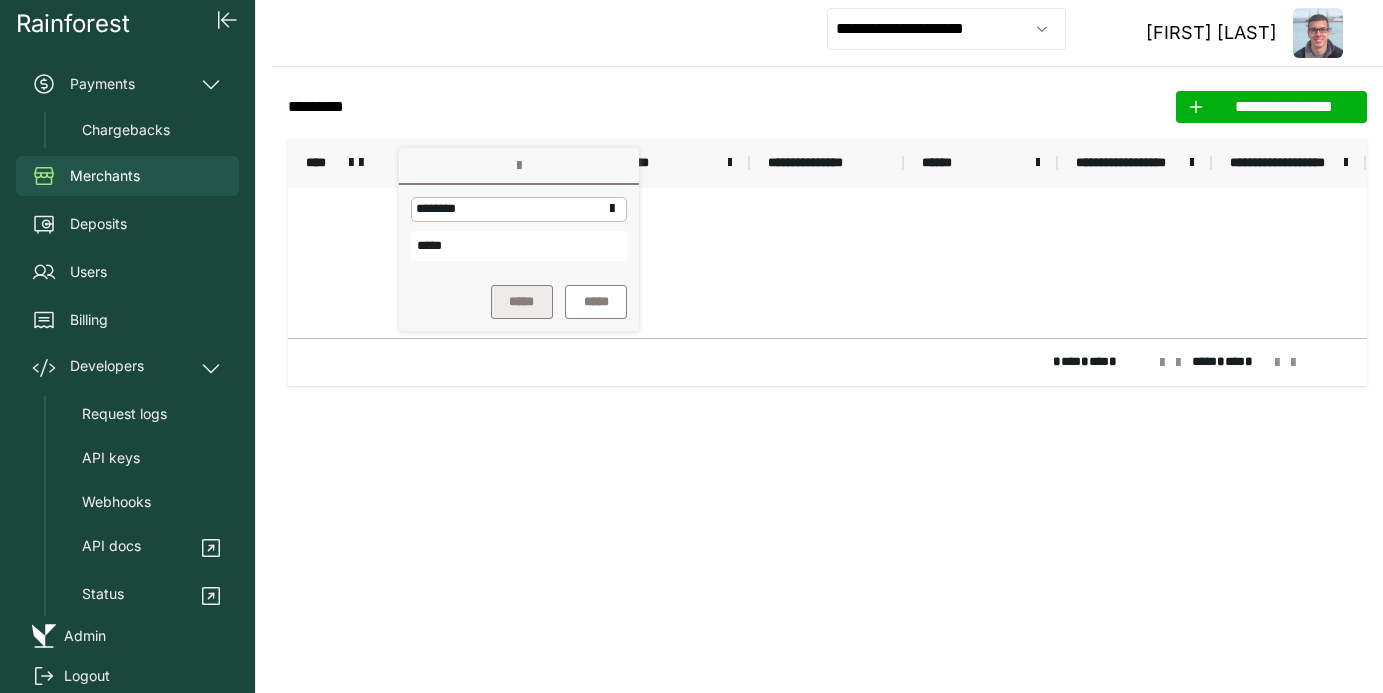type on "*****" 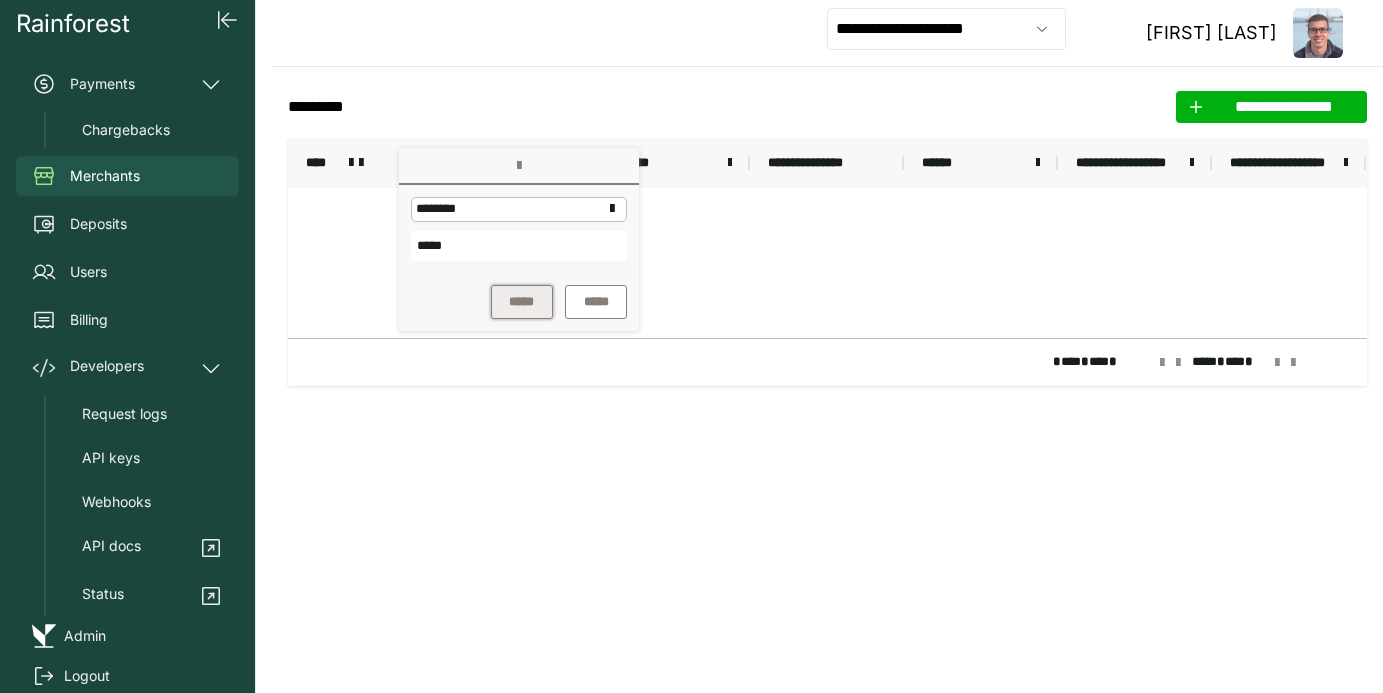 click on "*****" at bounding box center [522, 302] 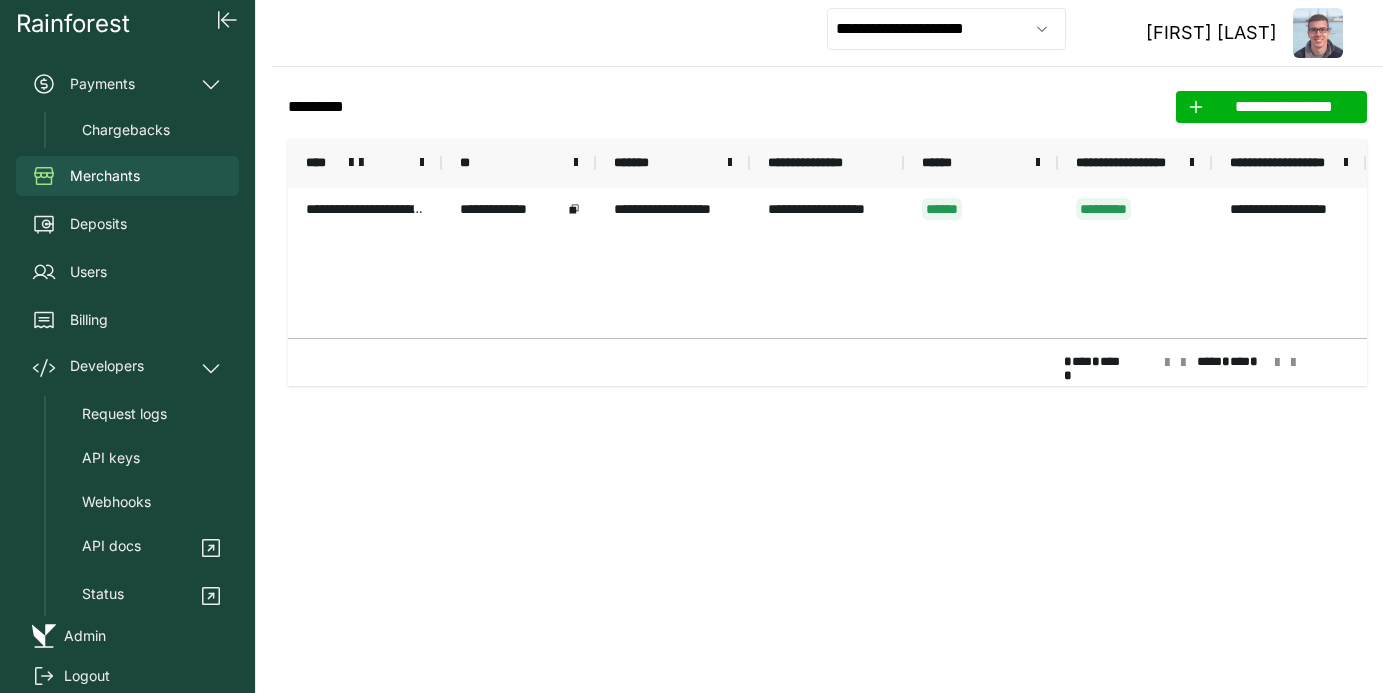 click on "**********" at bounding box center (827, 263) 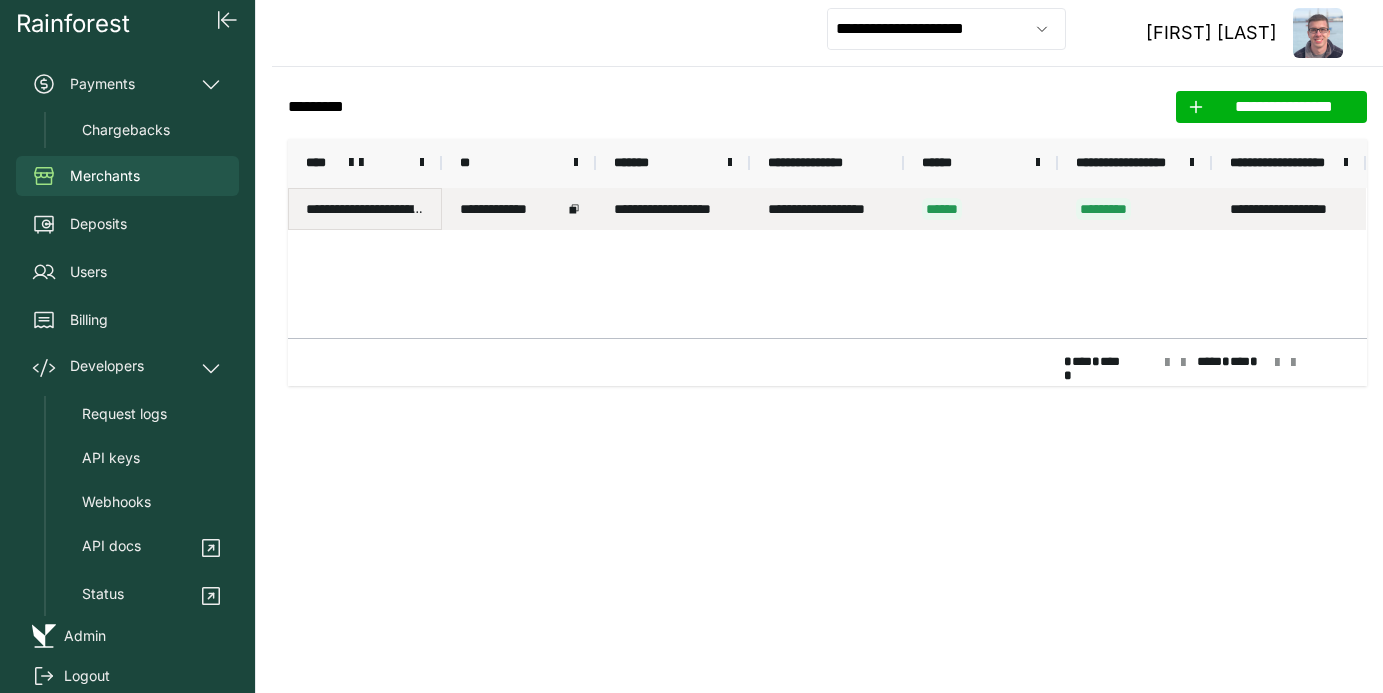 click on "**********" at bounding box center (365, 209) 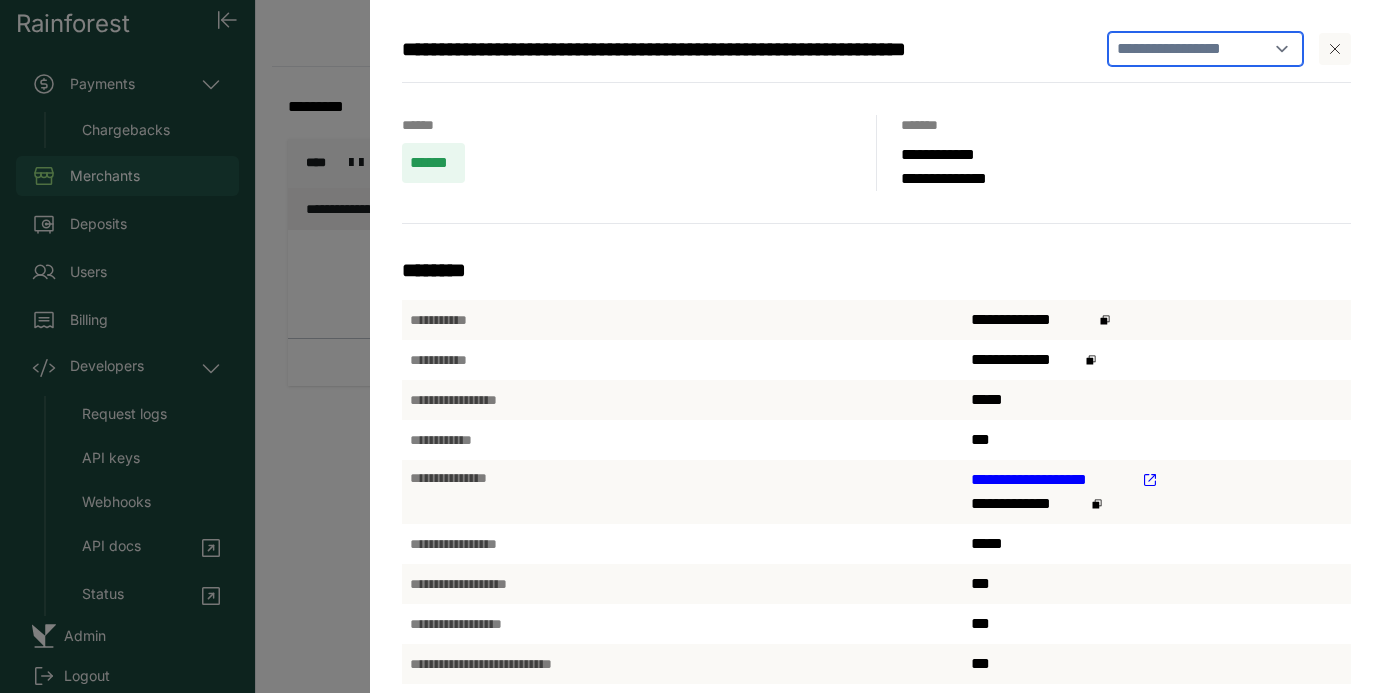 click on "**********" at bounding box center (1206, 49) 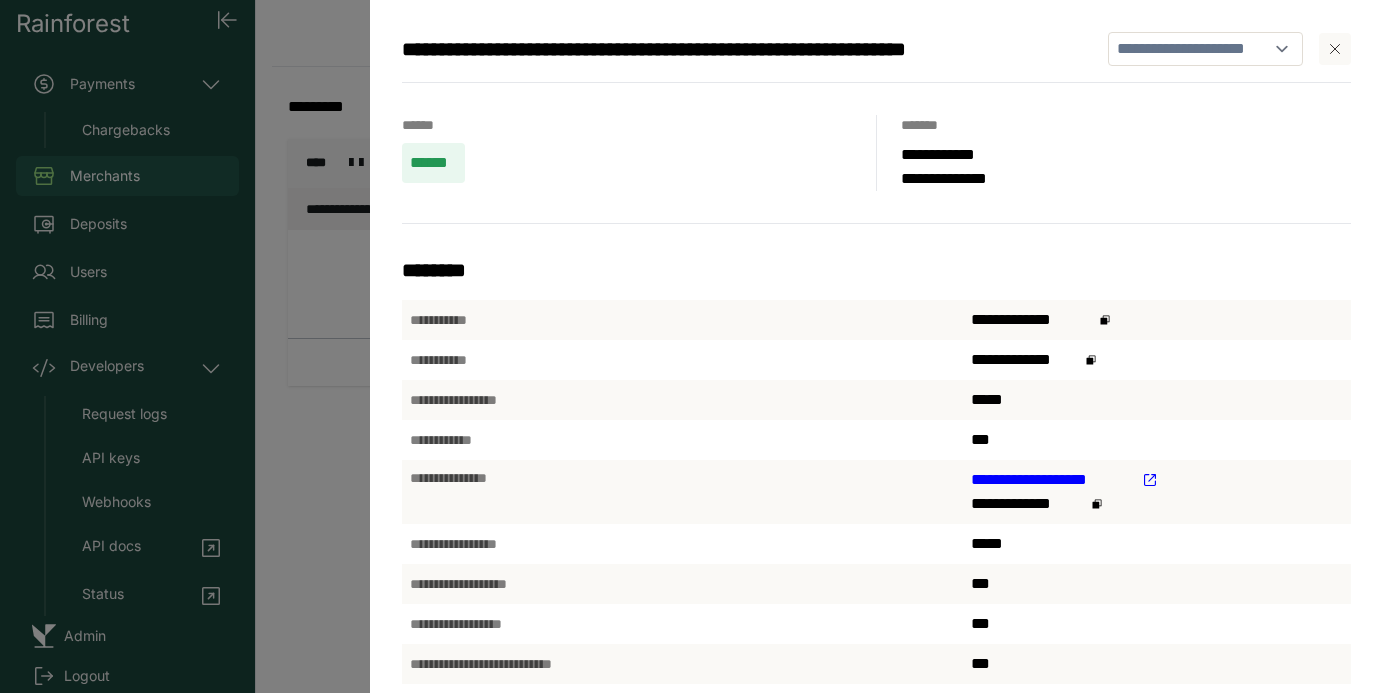 select 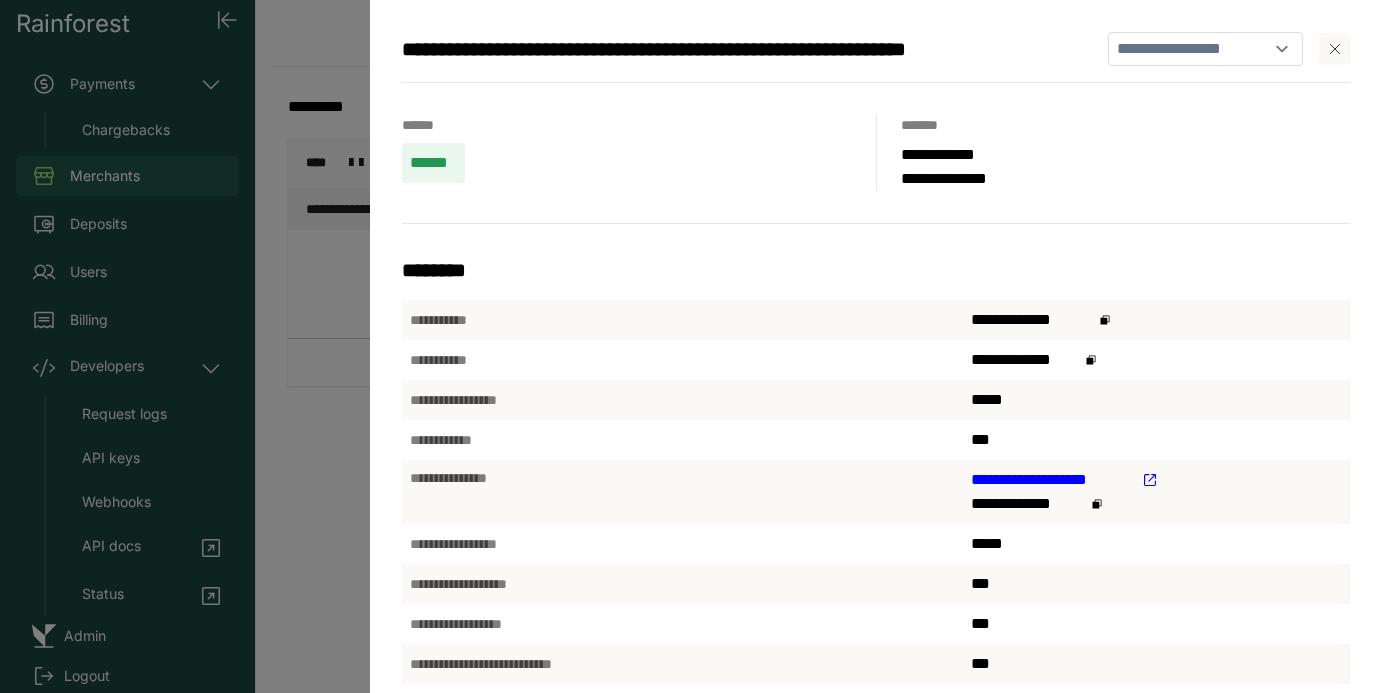 click 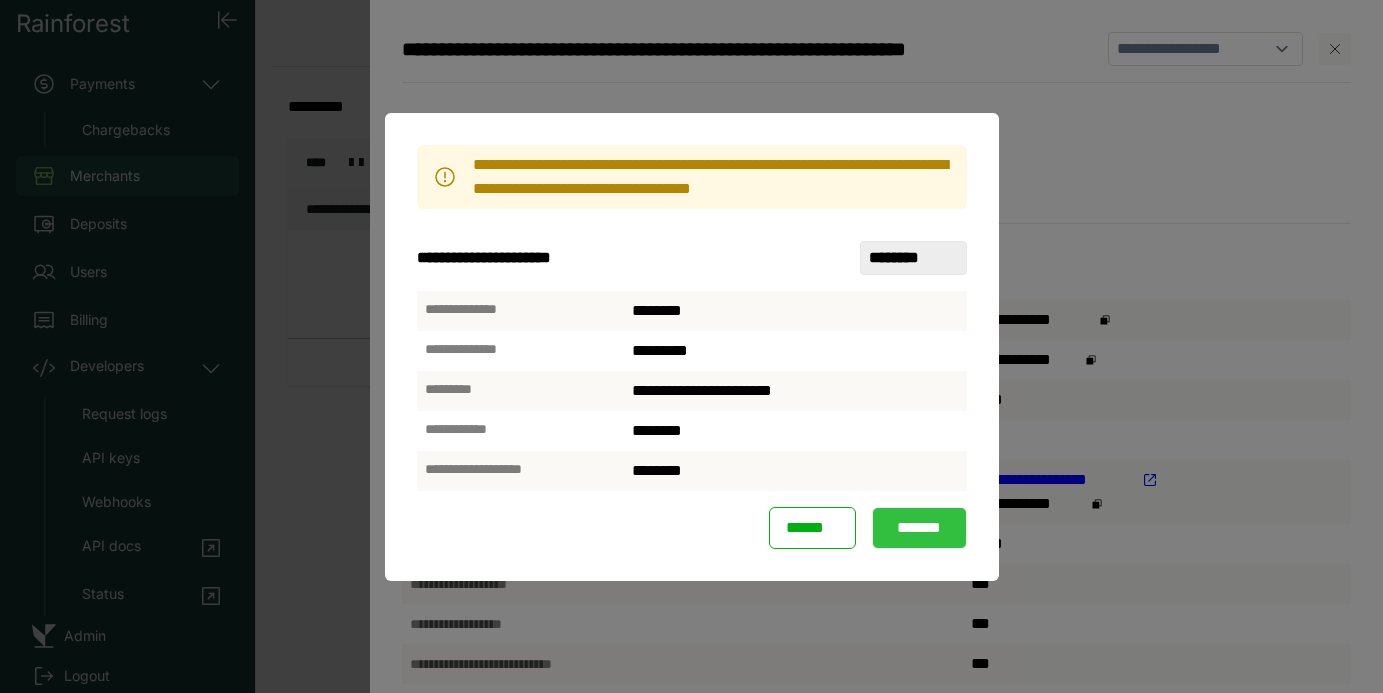 click on "*******" at bounding box center [919, 528] 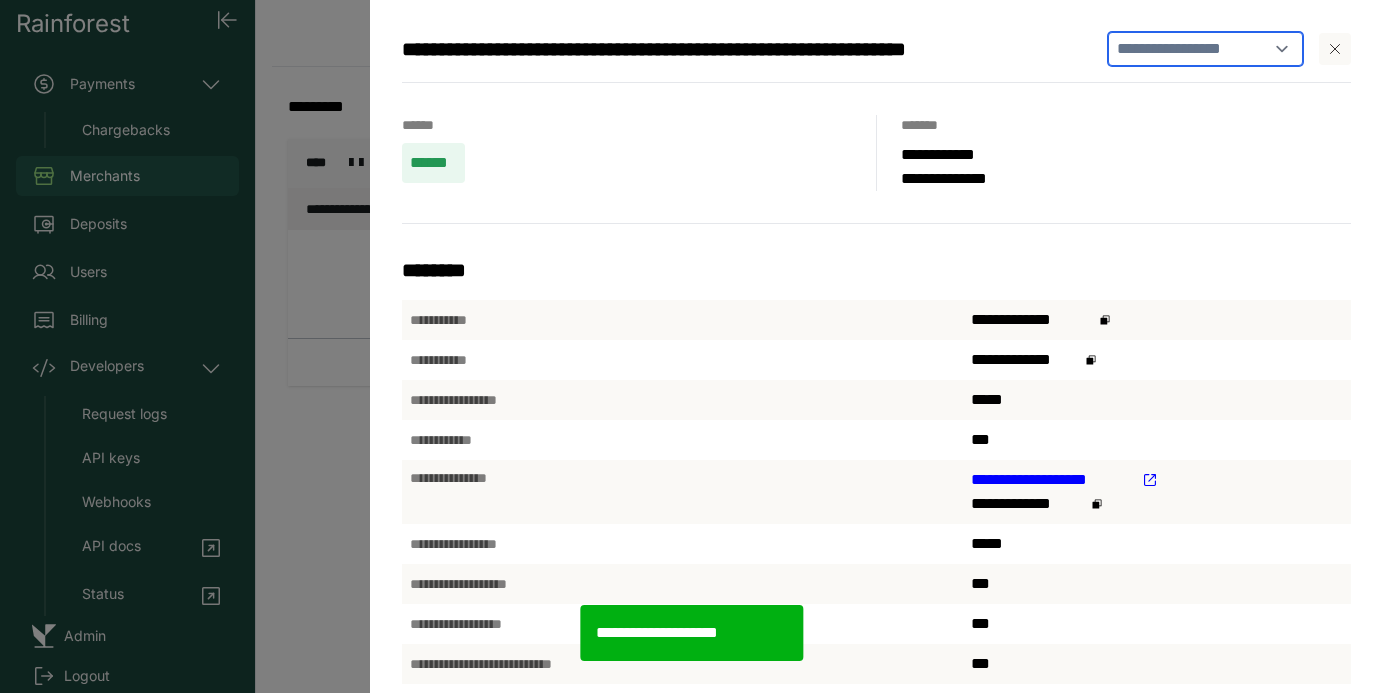 click on "**********" at bounding box center (1206, 49) 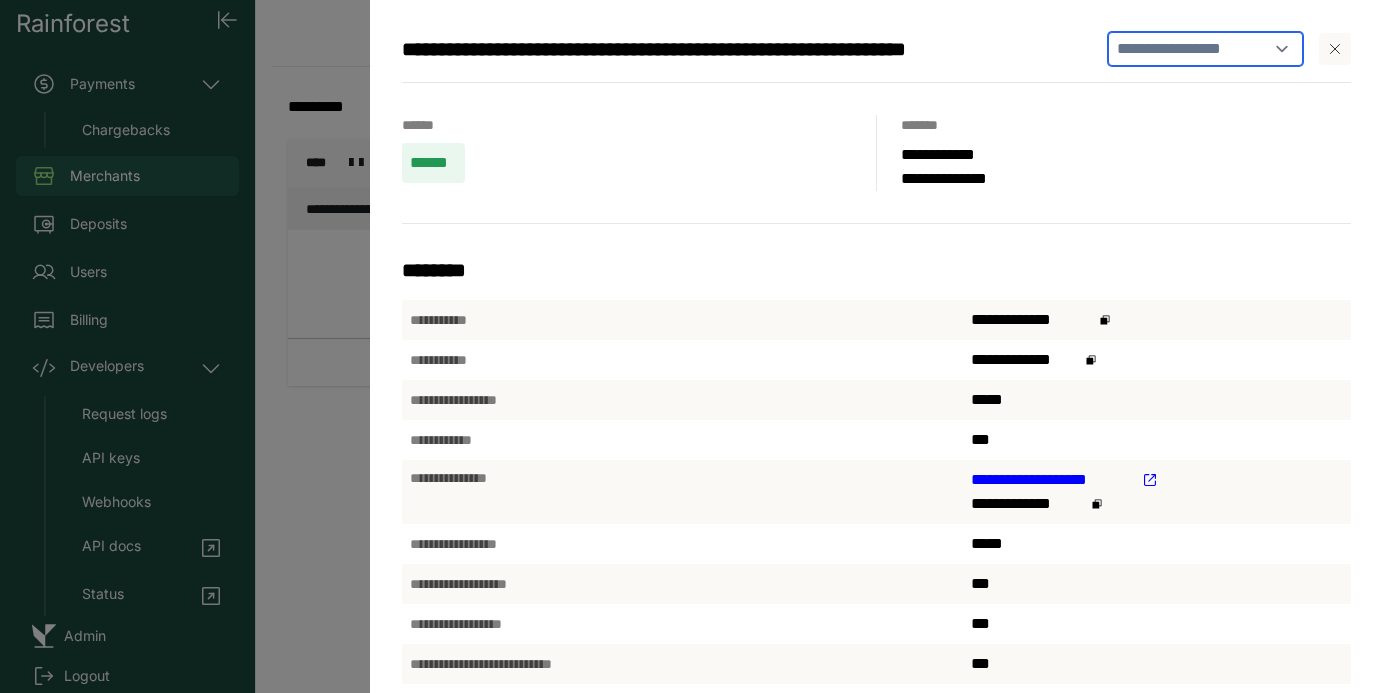 select on "**********" 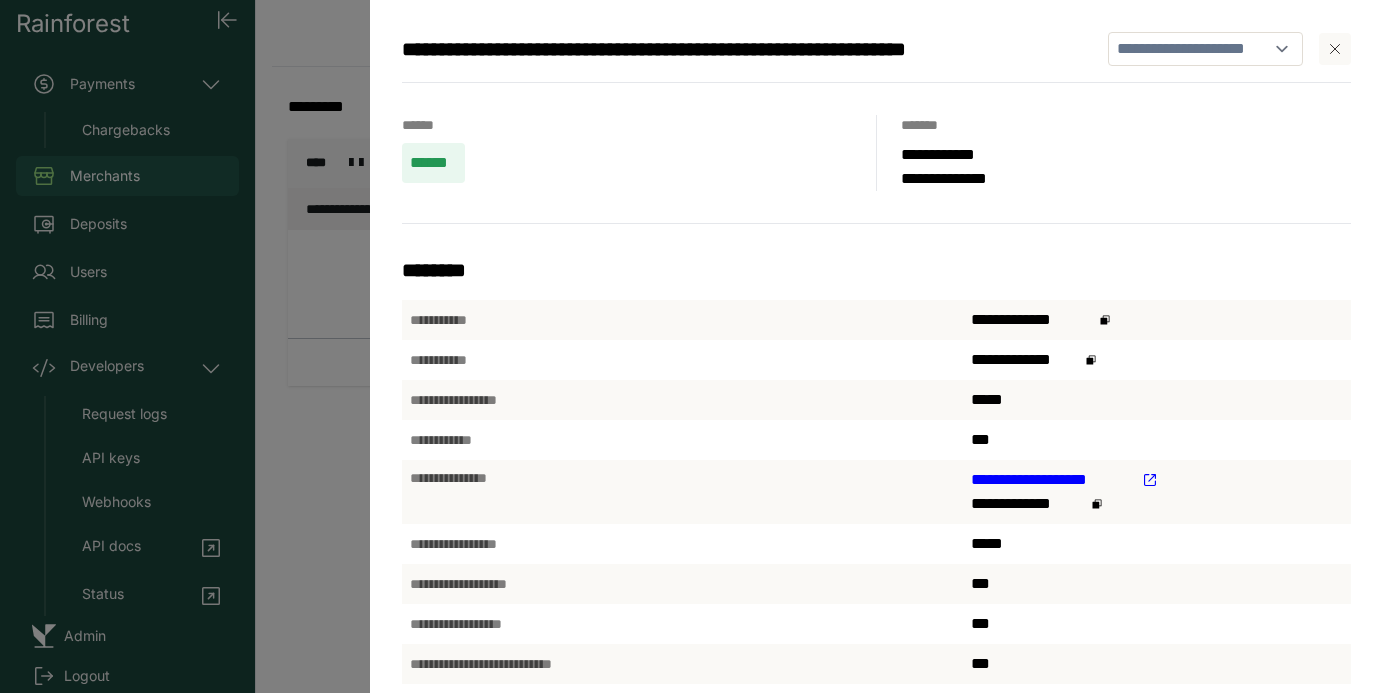 select 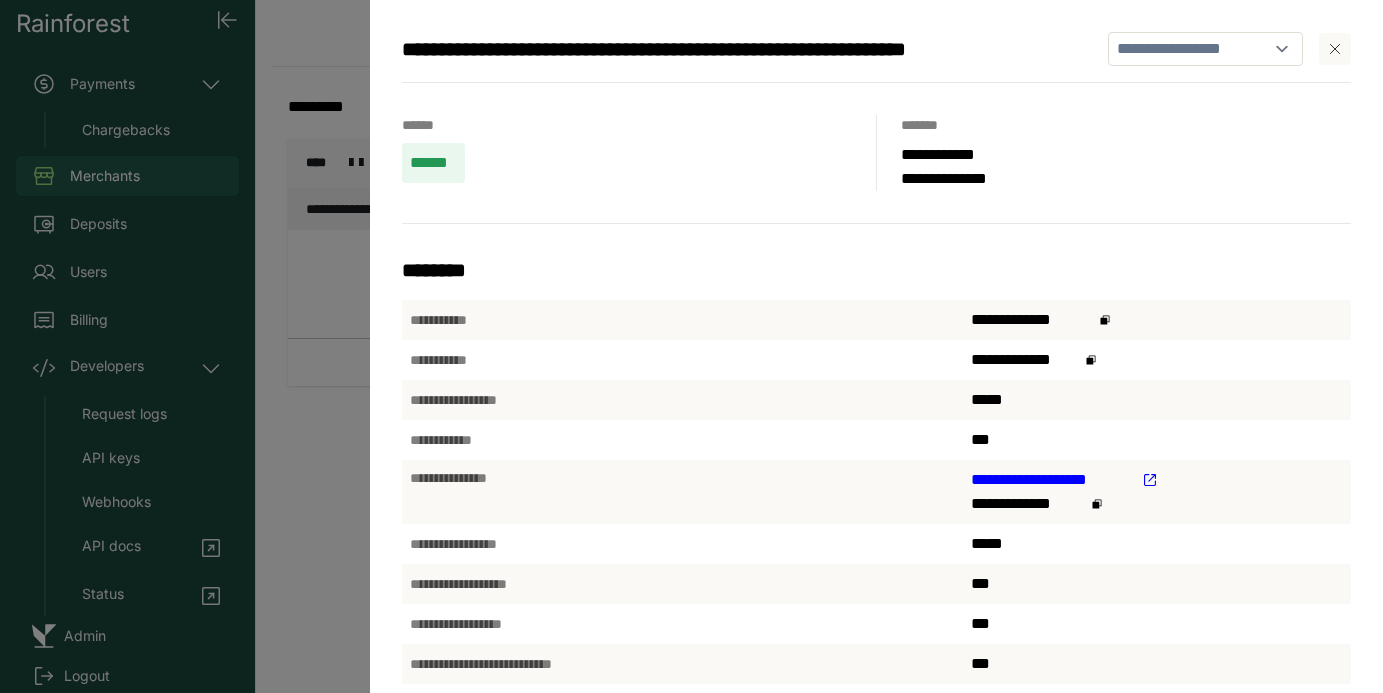 click at bounding box center (1106, 1613) 